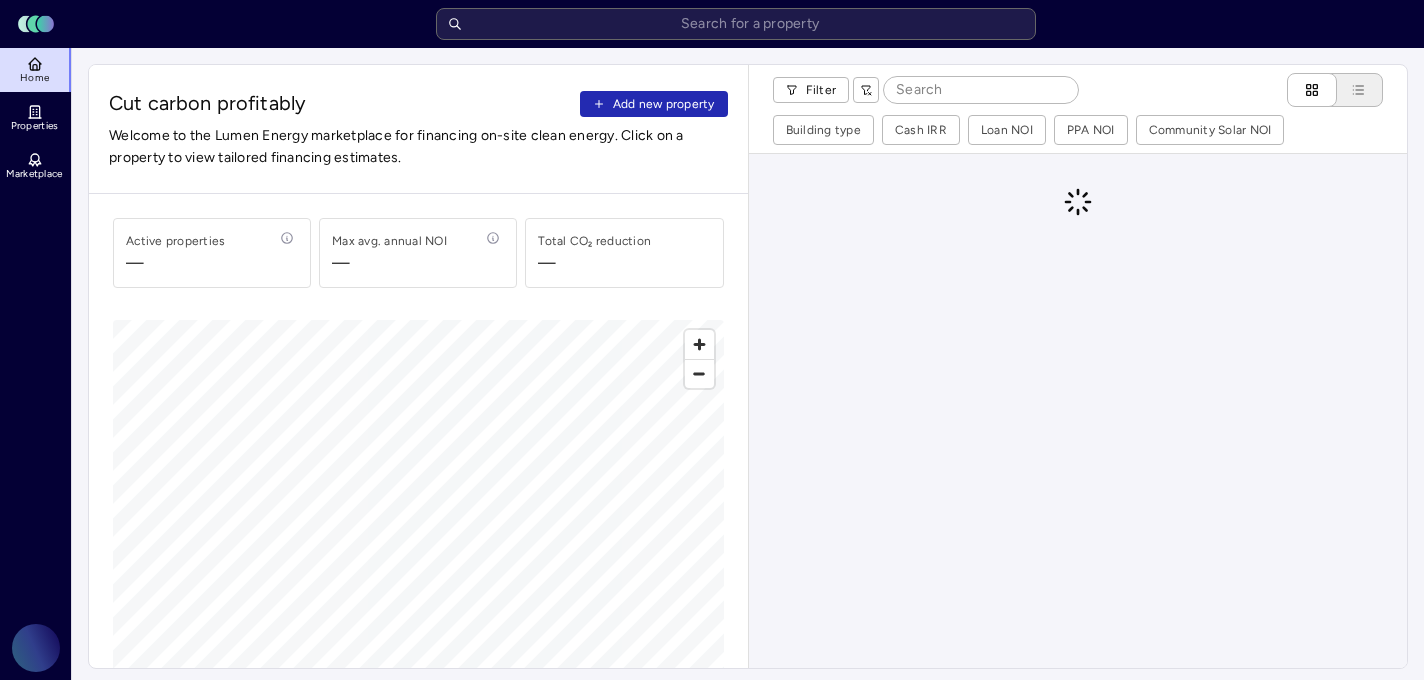 scroll, scrollTop: 0, scrollLeft: 0, axis: both 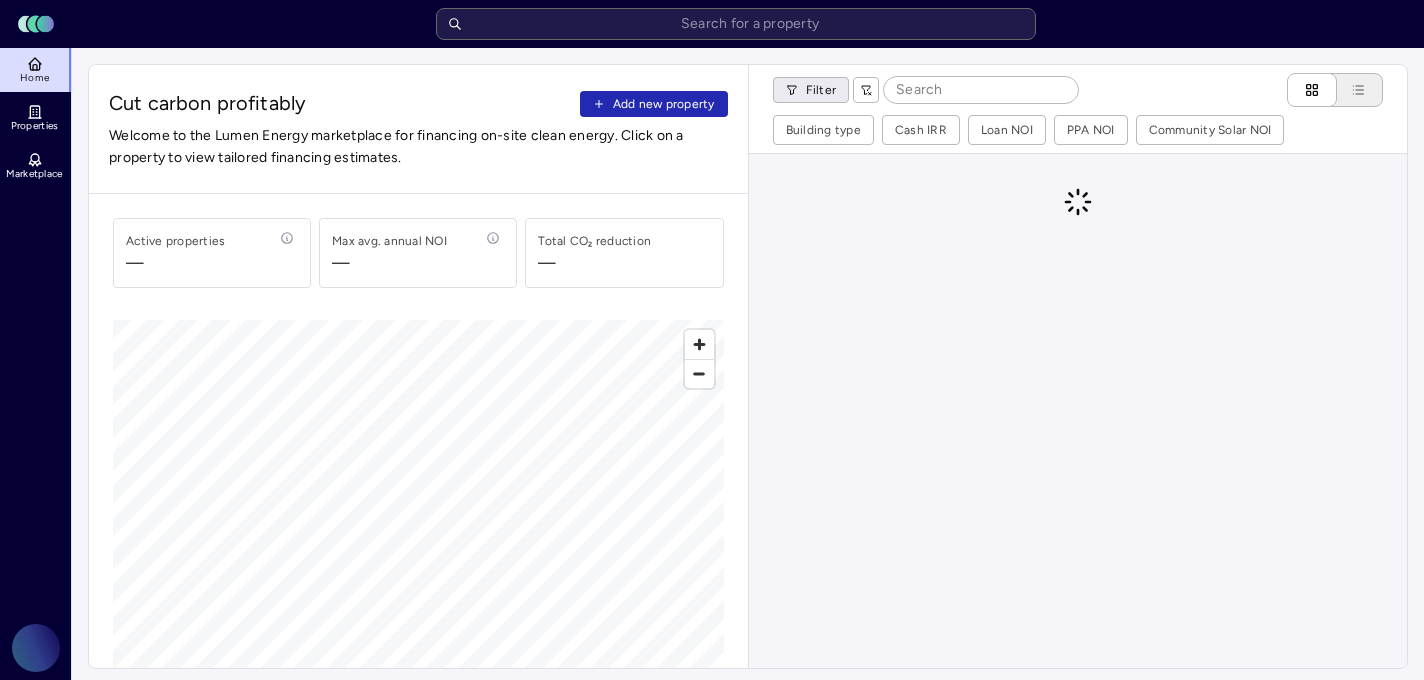 click on "Toggle Sidebar Lumen Energy Logo Home Properties Marketplace Gravity Climate [PERSON_NAME] Cut carbon profitably Add new property Welcome to the Lumen Energy marketplace for financing on-site clean energy. Click on a property to view tailored financing estimates. Active properties — Max avg. annual NOI — Total CO₂ reduction — © Mapbox   © OpenStreetMap   Improve this map Filter Building type Cash IRR Loan NOI PPA NOI Community Solar NOI Portfolio Property Max NOI opportunity Cash IRR Loan NOI PPA NOI Community Solar NOI FAQ Who is Lumen? What are the advantages of on-site clean energy? What are the different financing options available to install on-site clean energy? Are the underlying financial assumptions negotiable? How does Lumen evaluate the potential to participate in local programs such as community solar or MA’s SMART program? How are these estimates generated? Where did this data come from, and is it possible to update it? Still have a question? Schedule" at bounding box center [712, 843] 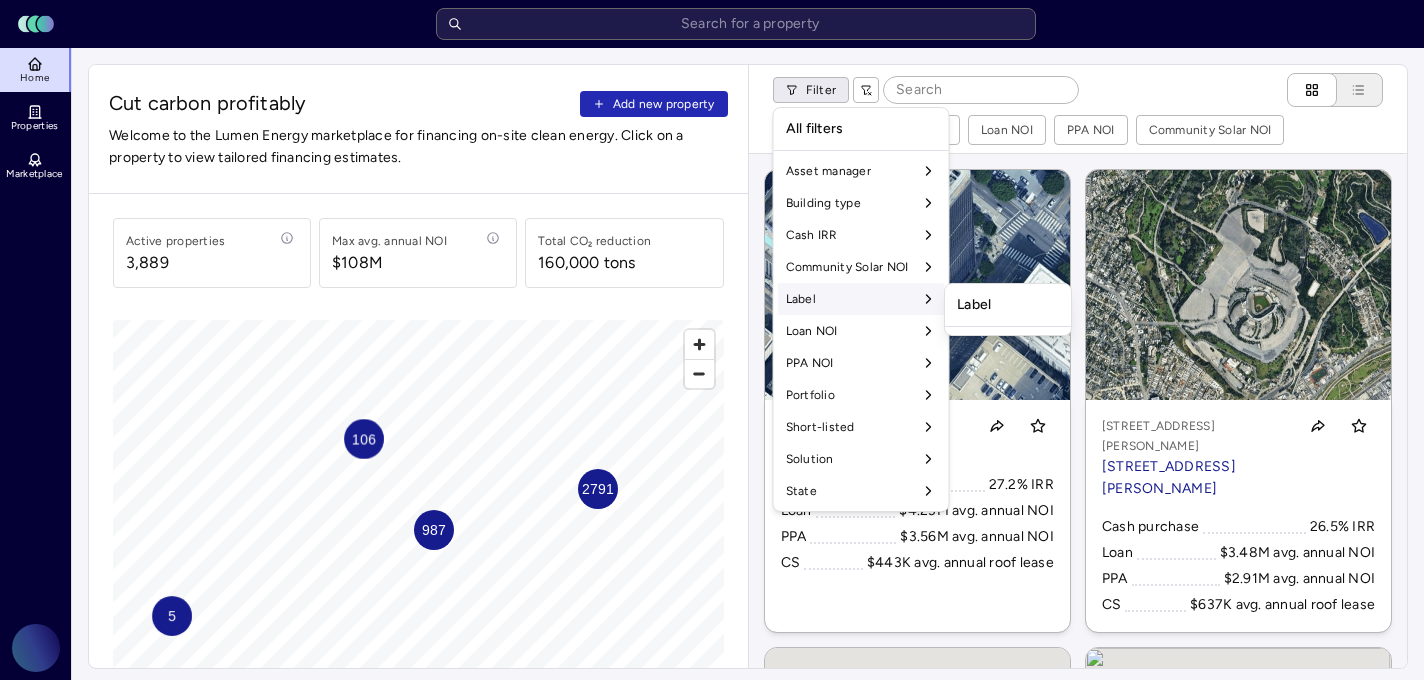 click on "Label" at bounding box center (861, 299) 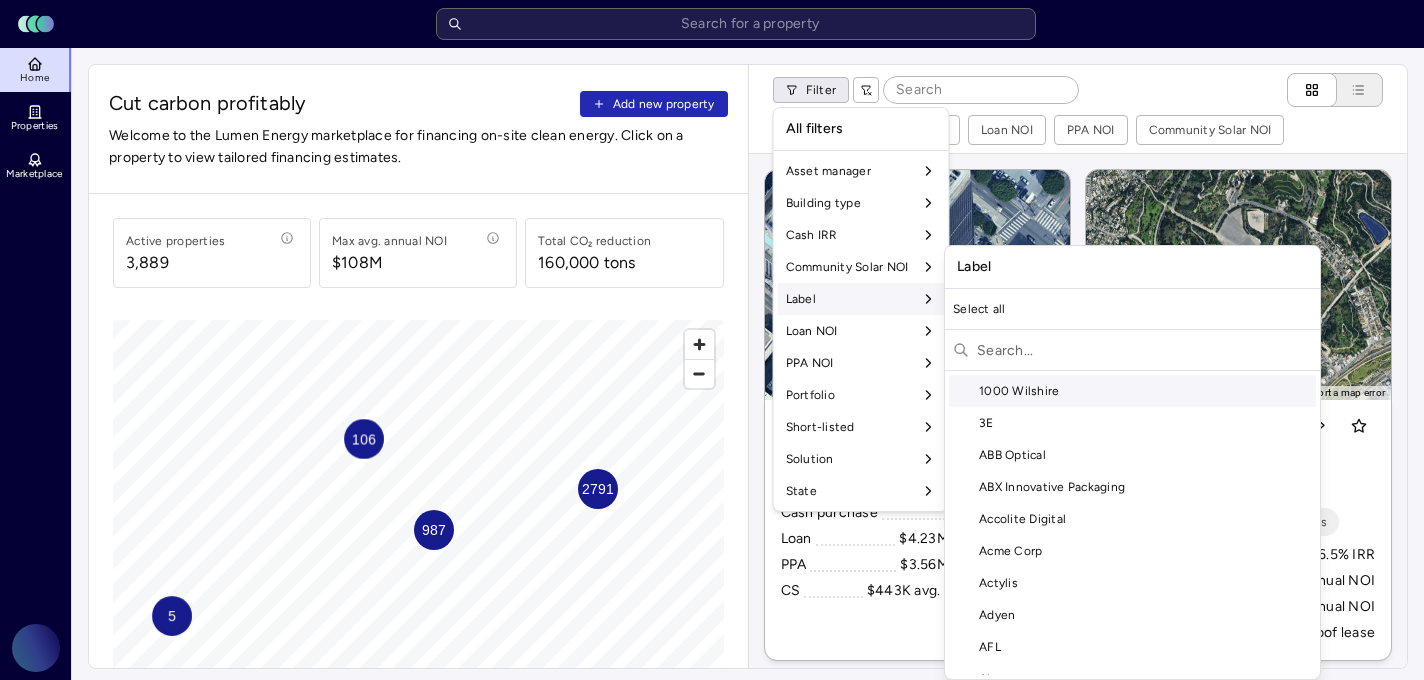 click at bounding box center (1144, 350) 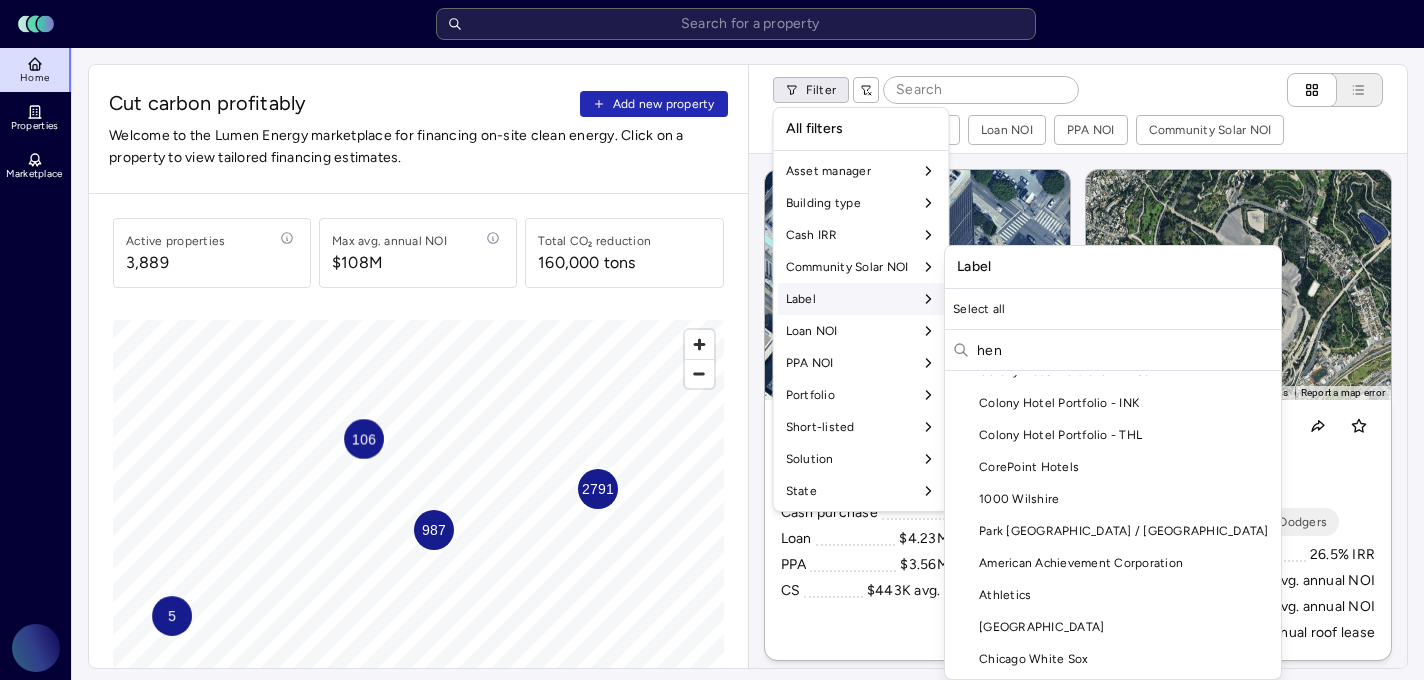 scroll, scrollTop: 0, scrollLeft: 0, axis: both 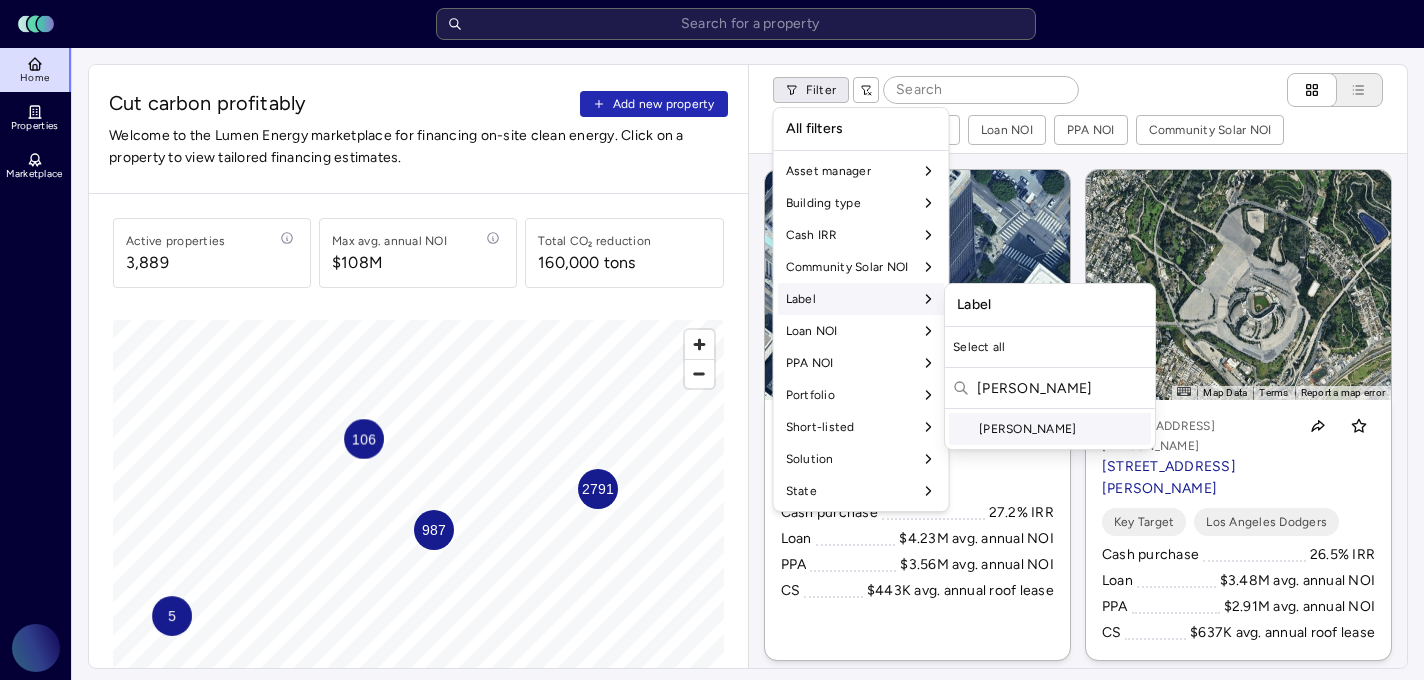 type on "hensel" 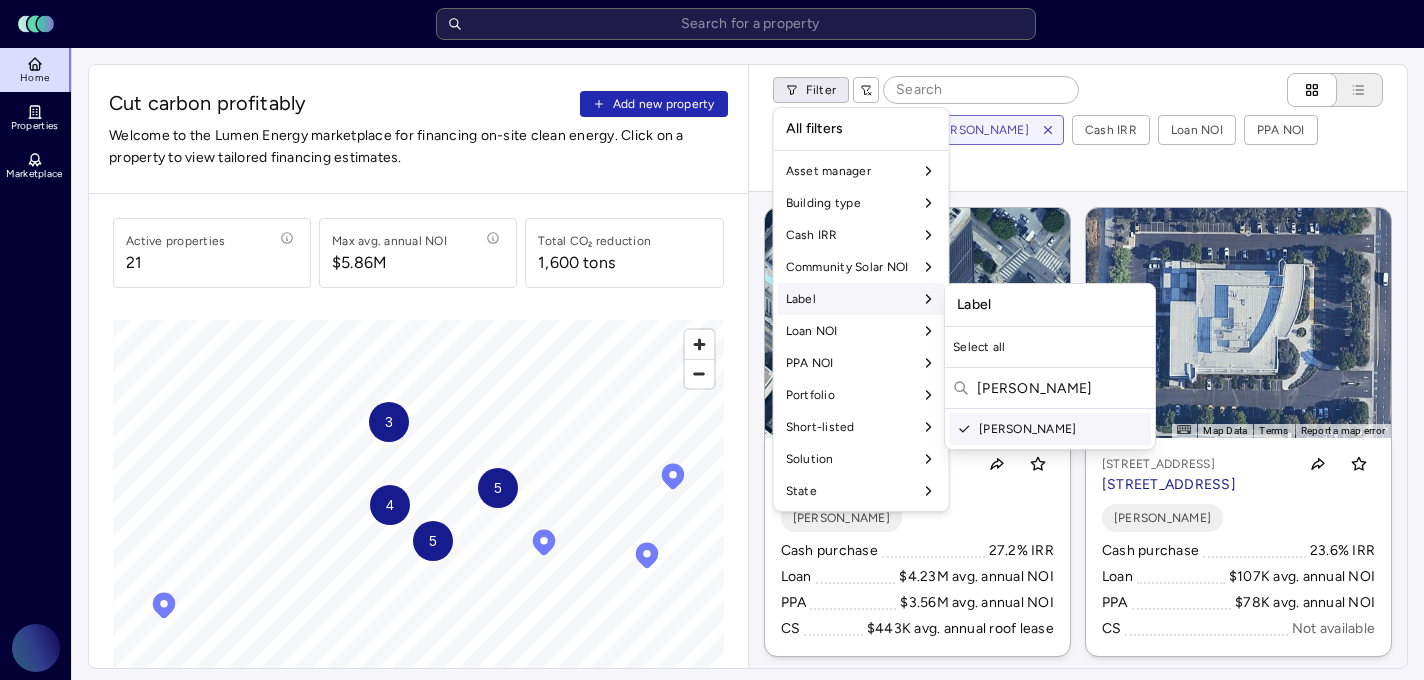 click on "Toggle Sidebar Lumen Energy Logo Home Properties Marketplace Gravity Climate Carina Massana Cut carbon profitably Add new property Welcome to the Lumen Energy marketplace for financing on-site clean energy. Click on a property to view tailored financing estimates. Active properties 21 Max avg. annual NOI $5.86M Total CO₂ reduction 1,600 tons 3 5 4 5 © Mapbox   © OpenStreetMap   Improve this map Filter Building type Label: Hensel Phelps Cash IRR Loan NOI PPA NOI Community Solar NOI ← Move left → Move right ↑ Move up ↓ Move down + Zoom in - Zoom out Home Jump left by 75% End Jump right by 75% Page Up Jump up by 75% Page Down Jump down by 75% To activate drag with keyboard, press Alt + Enter. Once in keyboard drag state, use the arrow keys to move the marker. To complete the drag, press the Enter key. To cancel, press Escape. Map Data Imagery ©2025 Airbus, Maxar Technologies Imagery ©2025 Airbus, Maxar Technologies 20 m  Click to toggle between metric and imperial units Terms 27.2% IRR +" at bounding box center (712, 843) 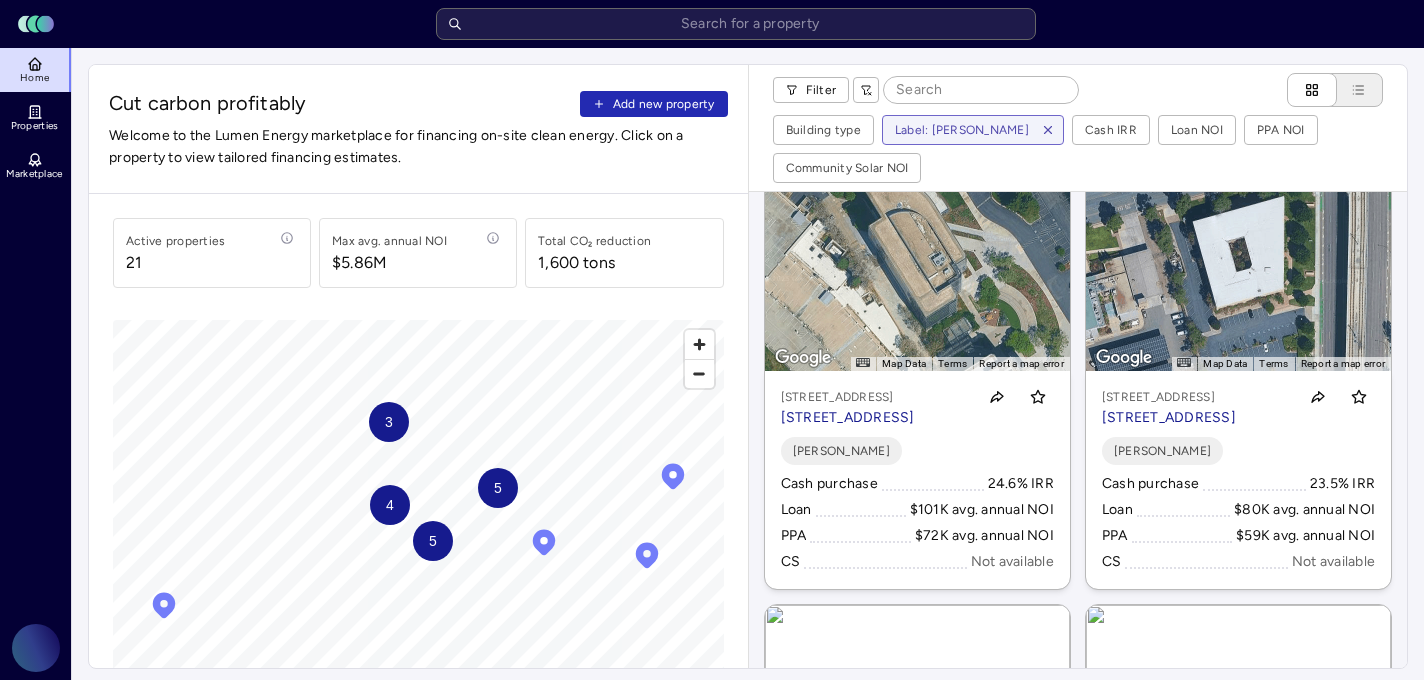 scroll, scrollTop: 536, scrollLeft: 0, axis: vertical 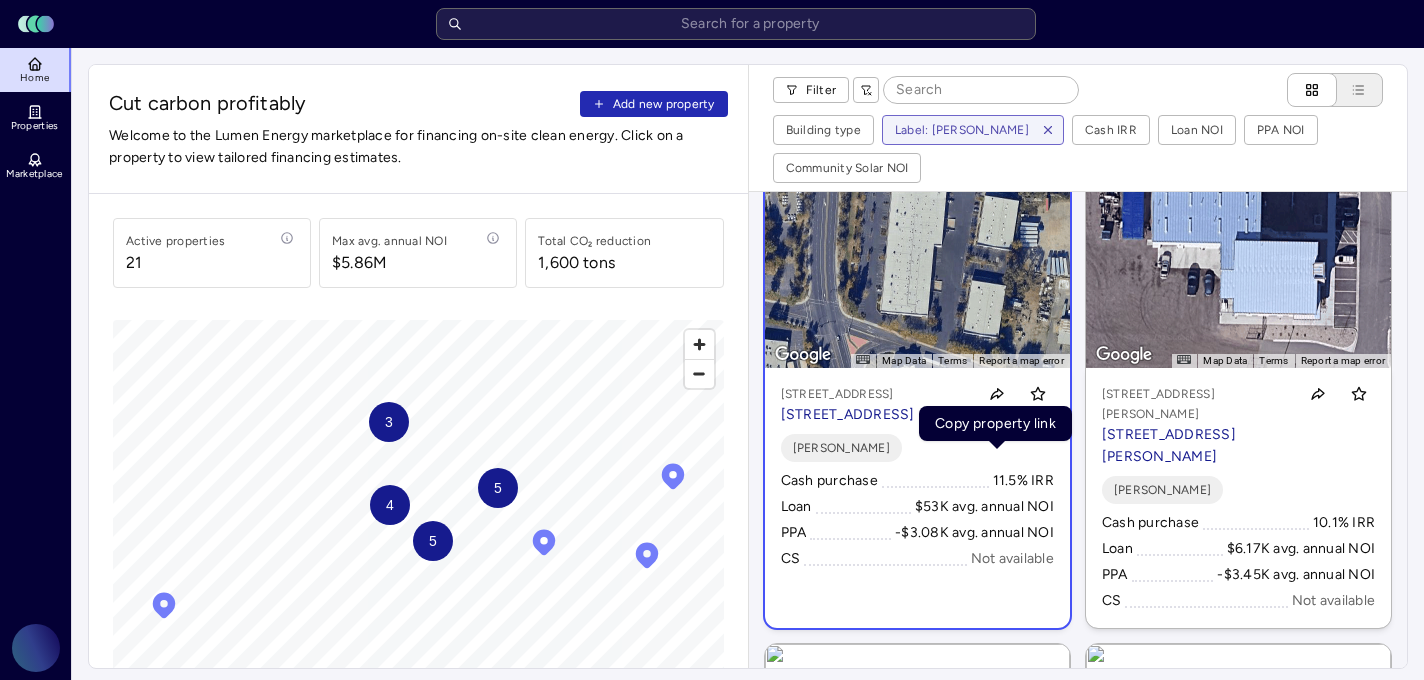 click on "← Move left → Move right ↑ Move up ↓ Move down + Zoom in - Zoom out Home Jump left by 75% End Jump right by 75% Page Up Jump up by 75% Page Down Jump down by 75% To activate drag with keyboard, press Alt + Enter. Once in keyboard drag state, use the arrow keys to move the marker. To complete the drag, press the Enter key. To cancel, press Escape. Map Data Imagery ©2025 Airbus, Maxar Technologies Imagery ©2025 Airbus, Maxar Technologies 50 m  Click to toggle between metric and imperial units Terms Report a map error 545 Jefferson Blvd, West Sacramento, CA 95605 545 Jefferson Blvd, West Sacramento, CA 95605 Hensel Phelps Cash purchase 11.5% IRR Loan $53K avg. annual NOI PPA -$3.08K avg. annual NOI CS Not available" at bounding box center (917, 383) 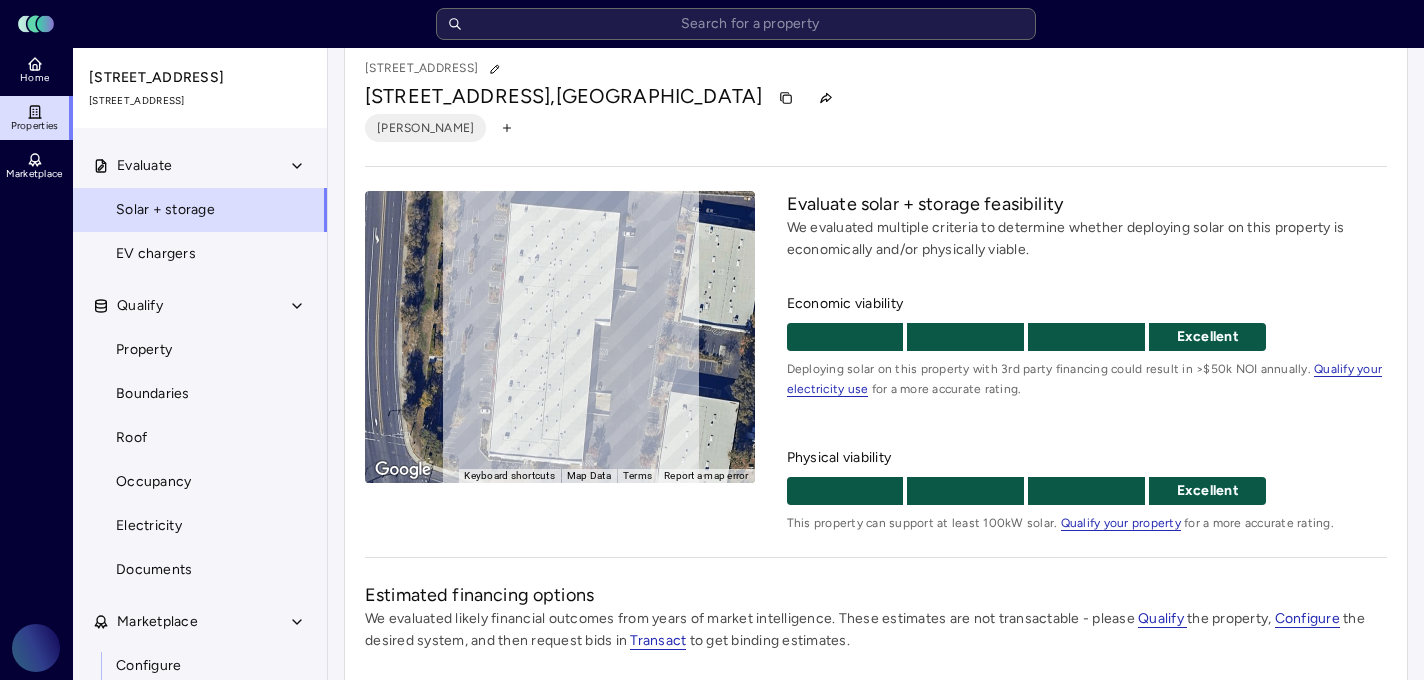 scroll, scrollTop: 0, scrollLeft: 0, axis: both 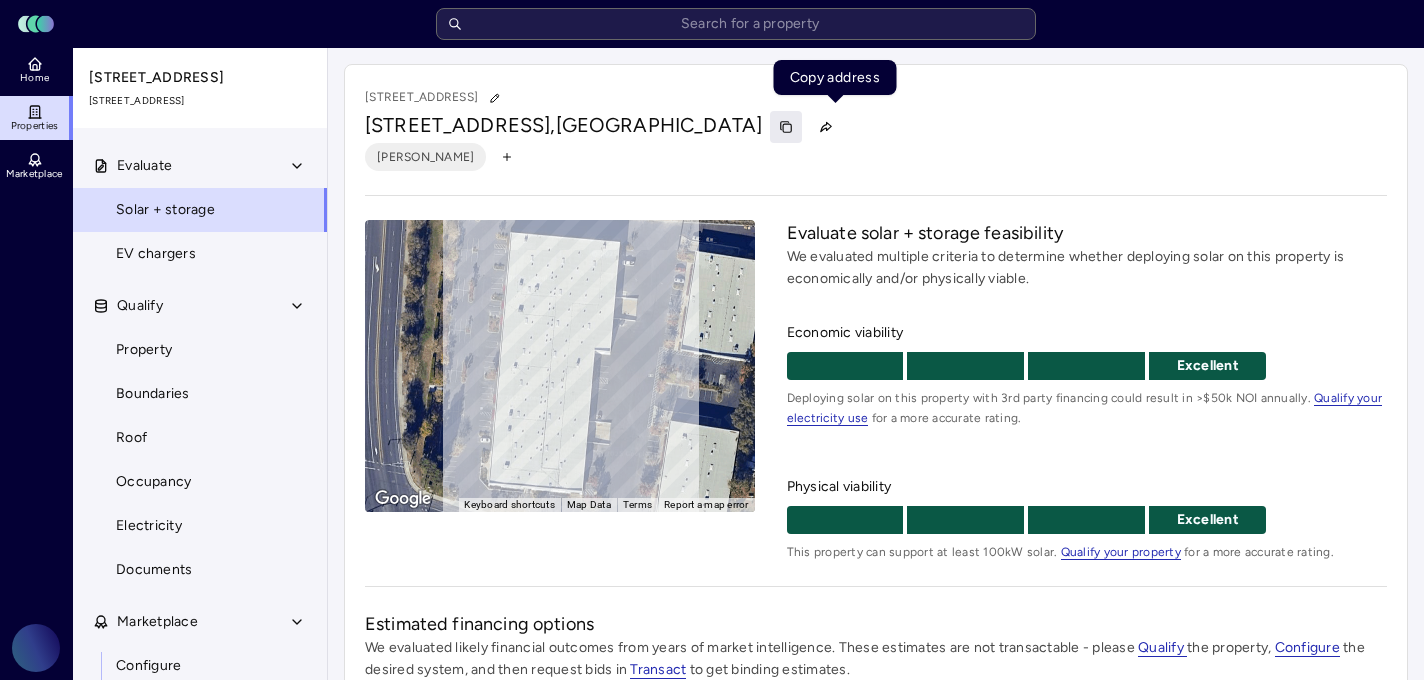 click 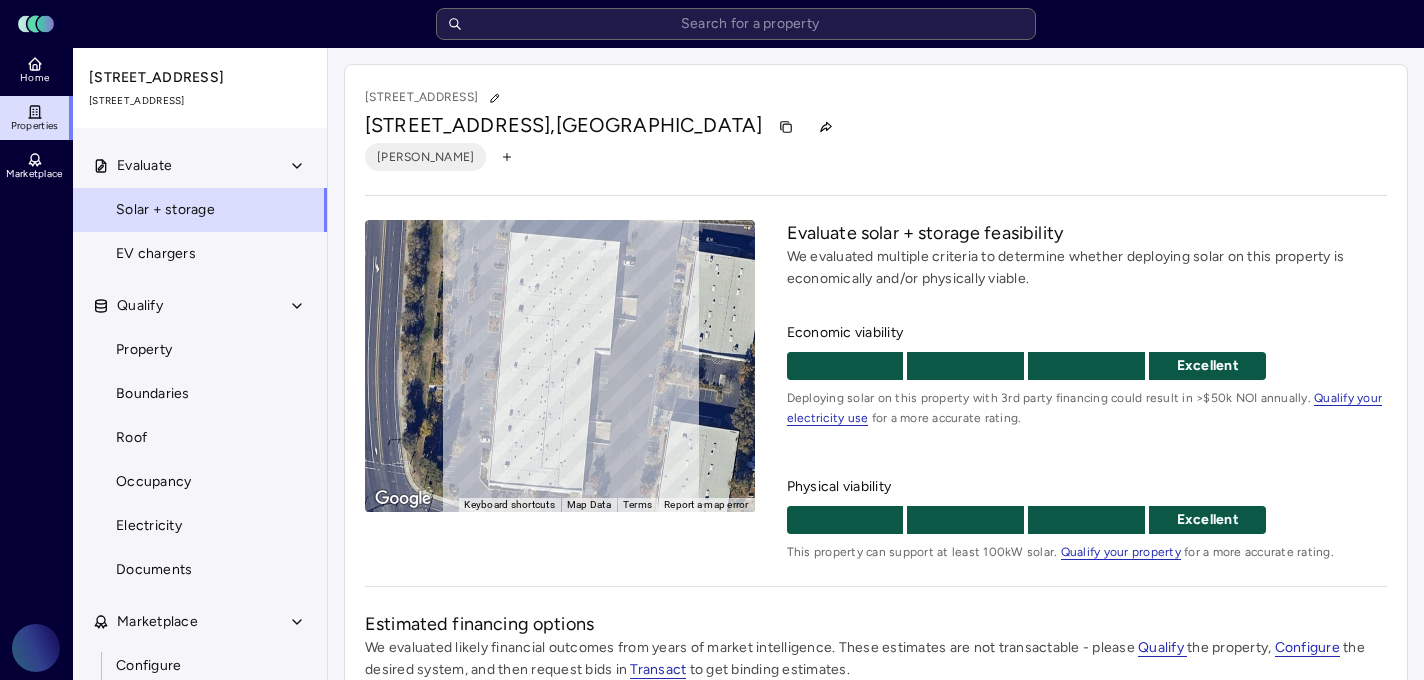 click on "Properties" at bounding box center (36, 118) 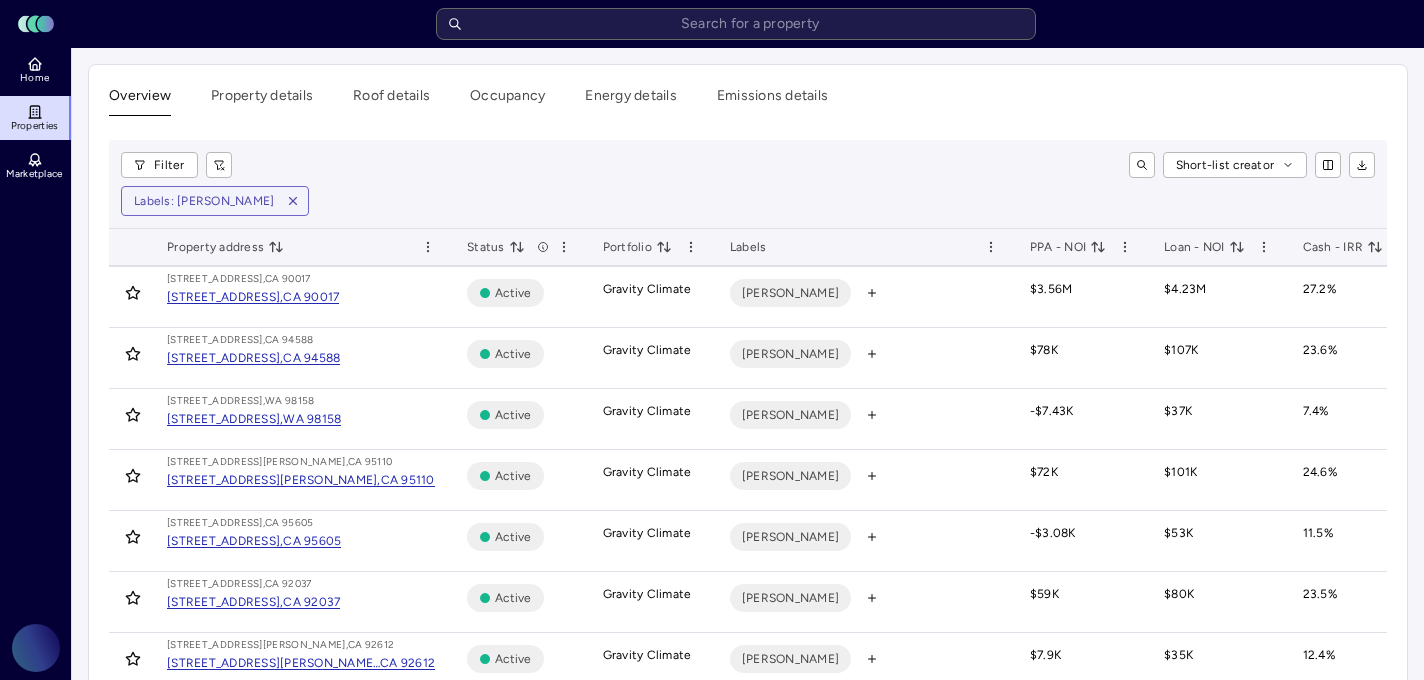 click on "Cash - IRR" at bounding box center (1343, 247) 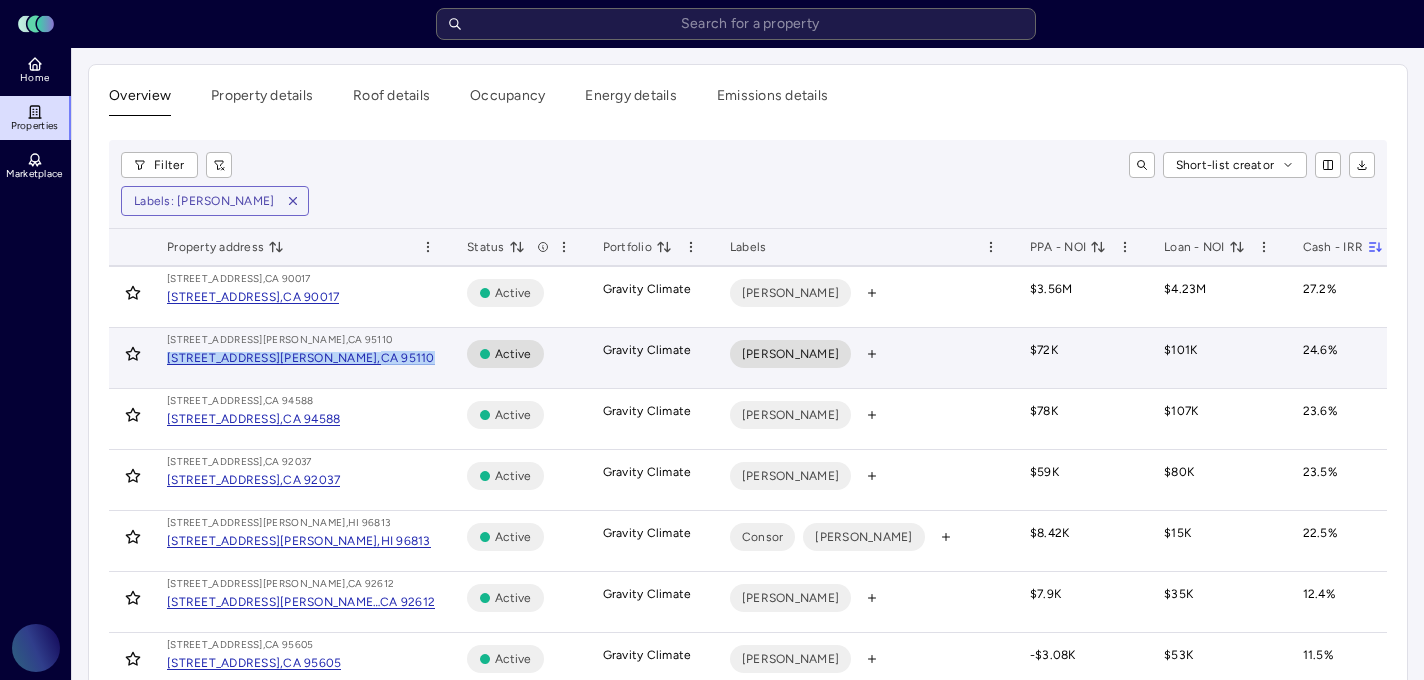 drag, startPoint x: 410, startPoint y: 363, endPoint x: 393, endPoint y: 360, distance: 17.262676 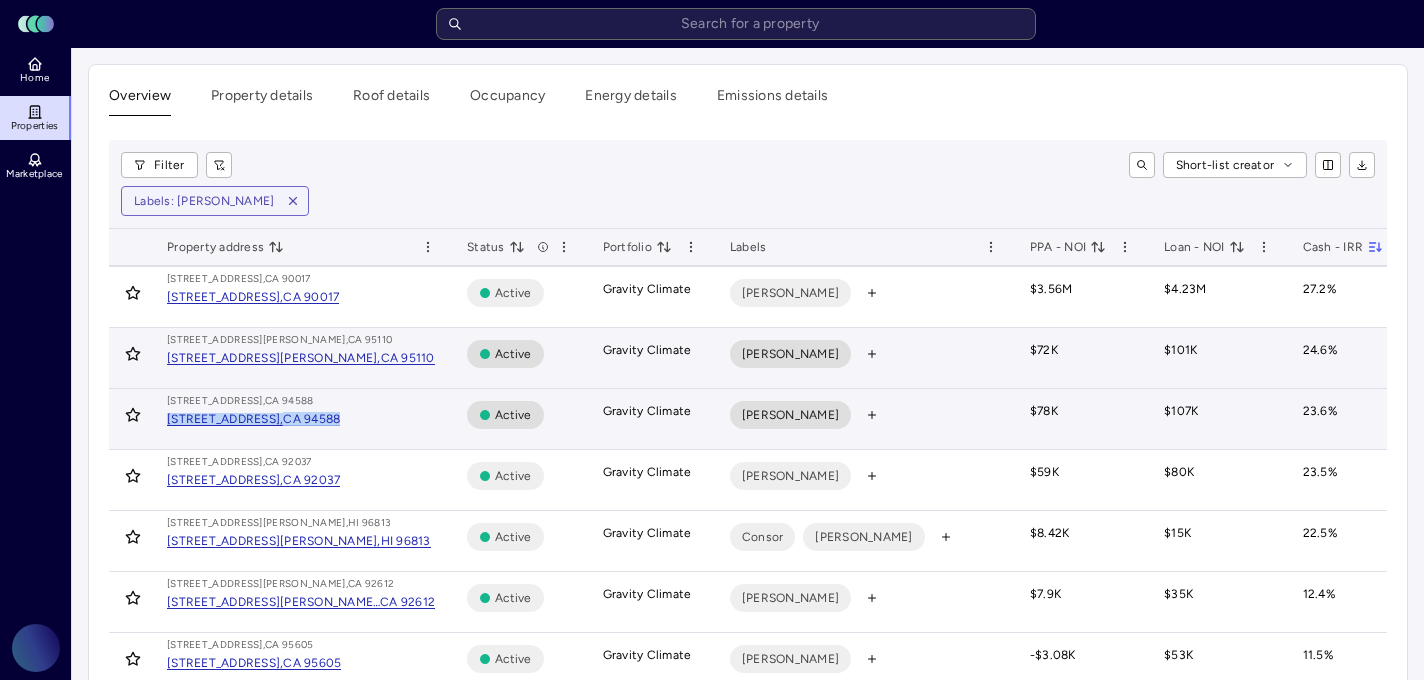 drag, startPoint x: 396, startPoint y: 422, endPoint x: 162, endPoint y: 416, distance: 234.0769 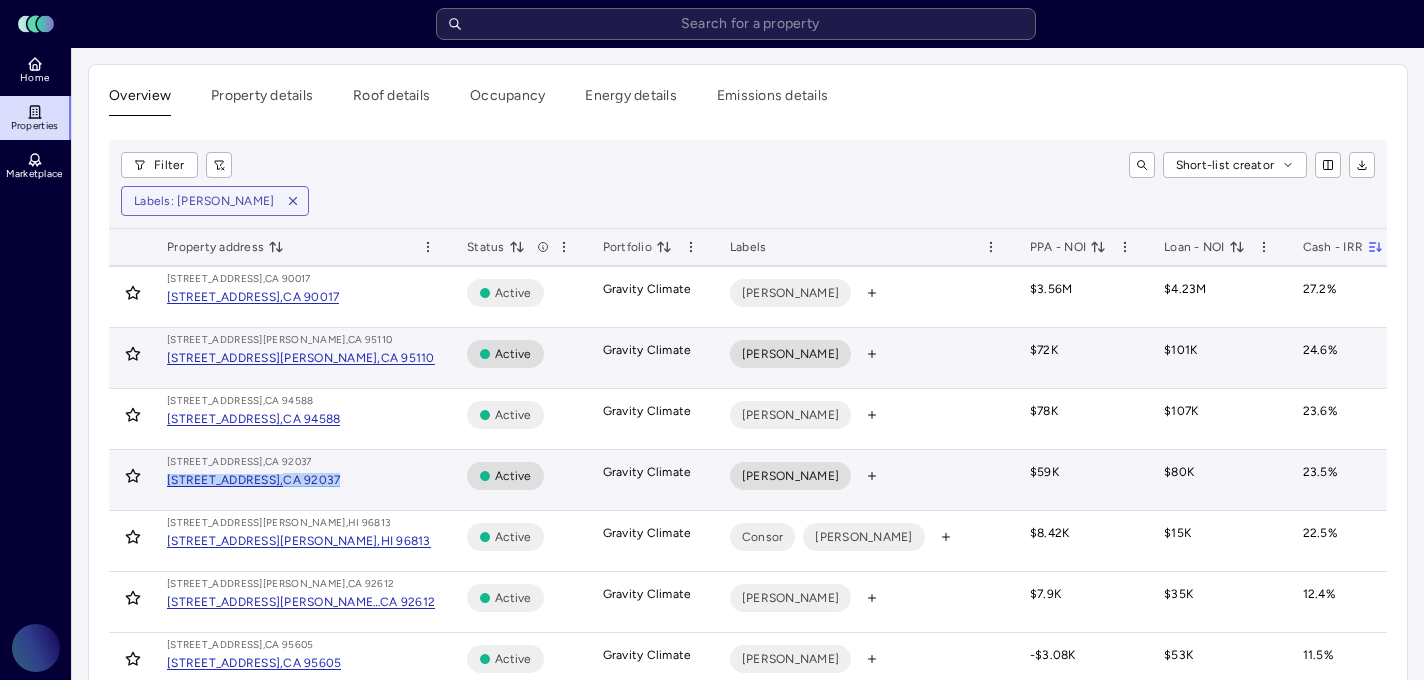 click on "9404 Genesee Ave, San Diego,  CA 92037 9404 Genesee Ave, San Diego,  CA 92037" at bounding box center (301, 472) 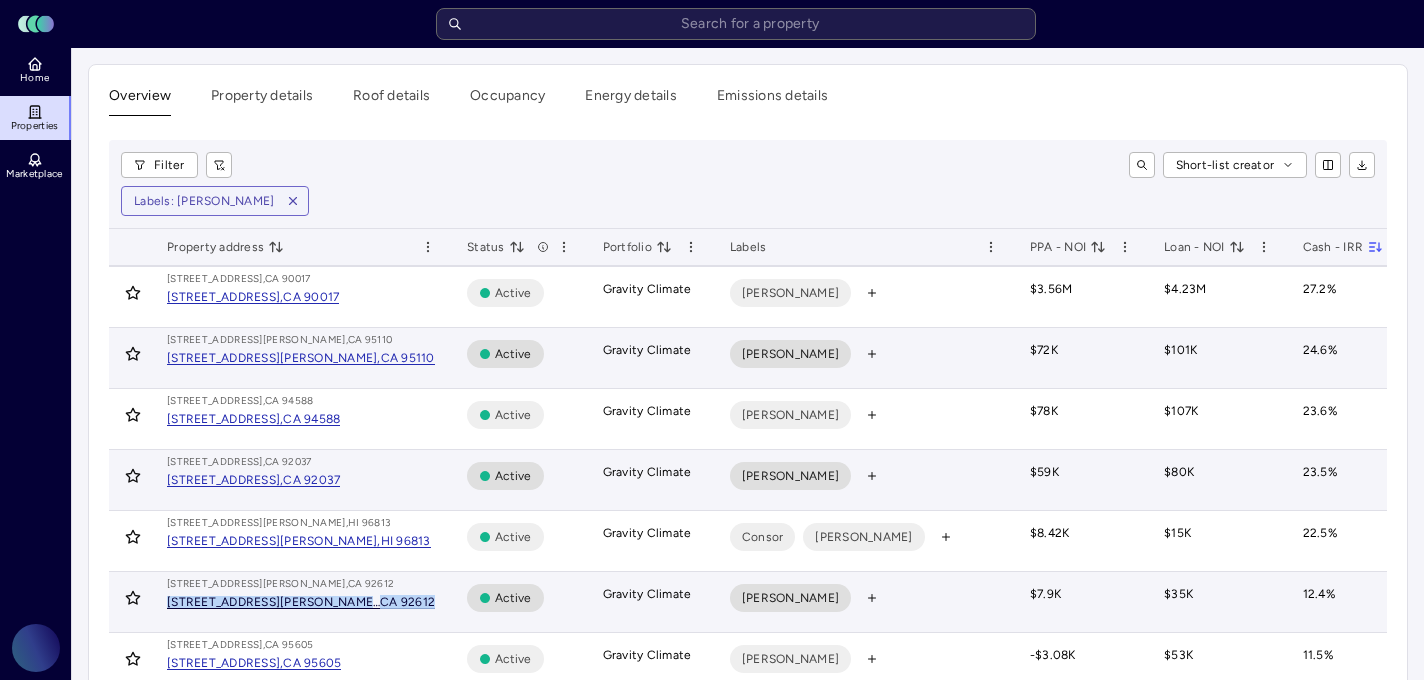 drag, startPoint x: 400, startPoint y: 599, endPoint x: 168, endPoint y: 601, distance: 232.00862 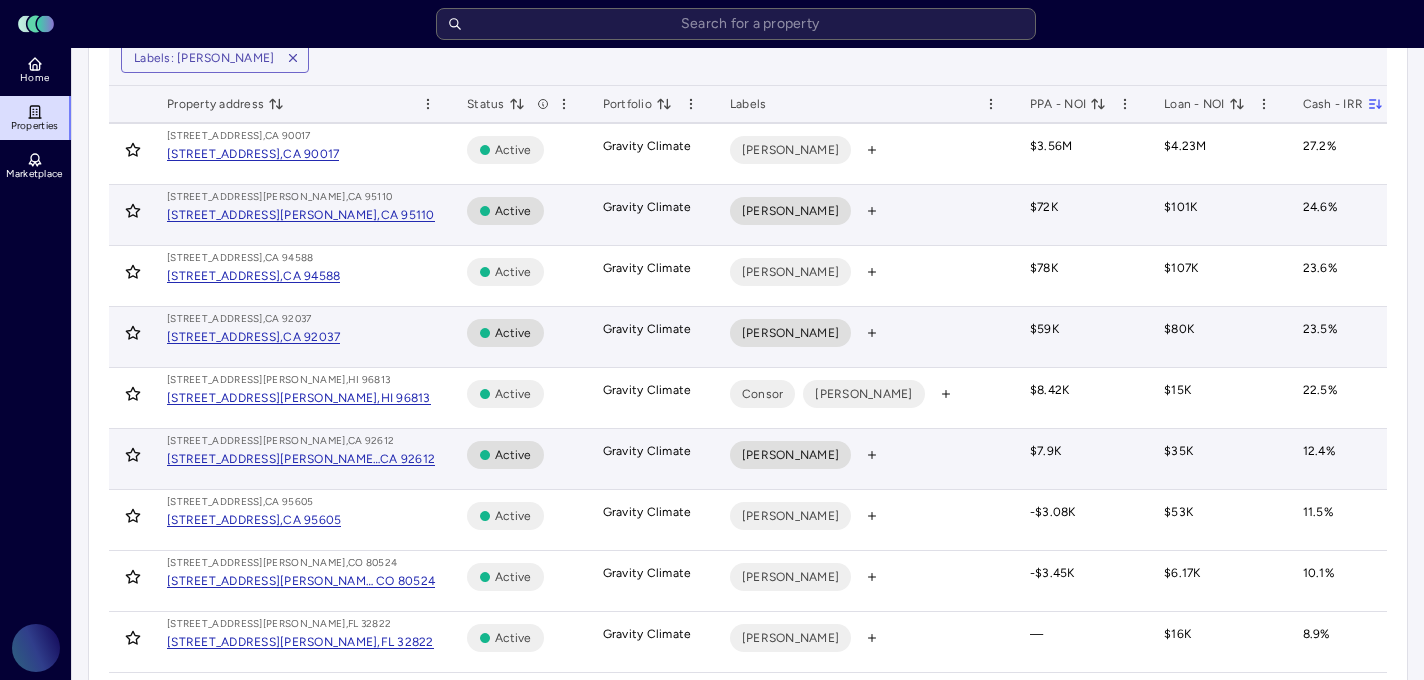 scroll, scrollTop: 156, scrollLeft: 0, axis: vertical 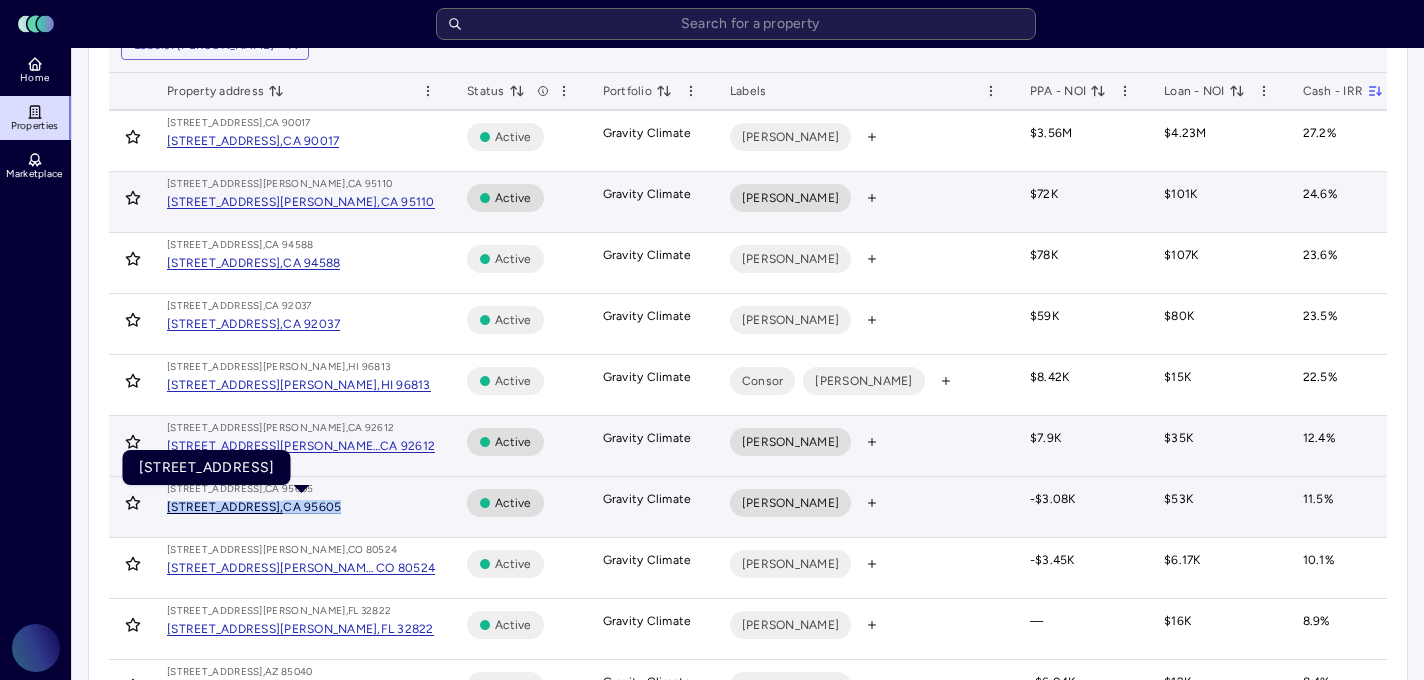copy on "545 Jefferson Blvd, West Sacramento,  CA 95605" 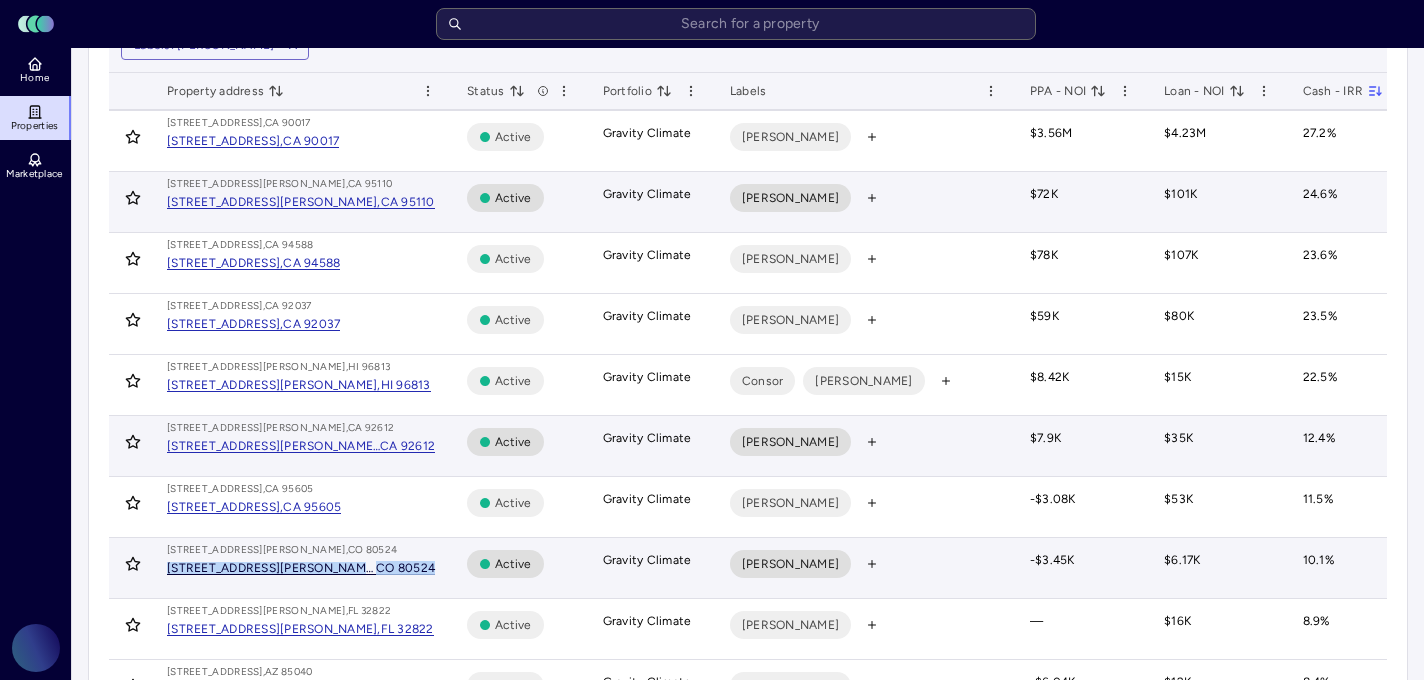 copy on "77 NW Frontage Rd, Fort Collins,  CO 80524" 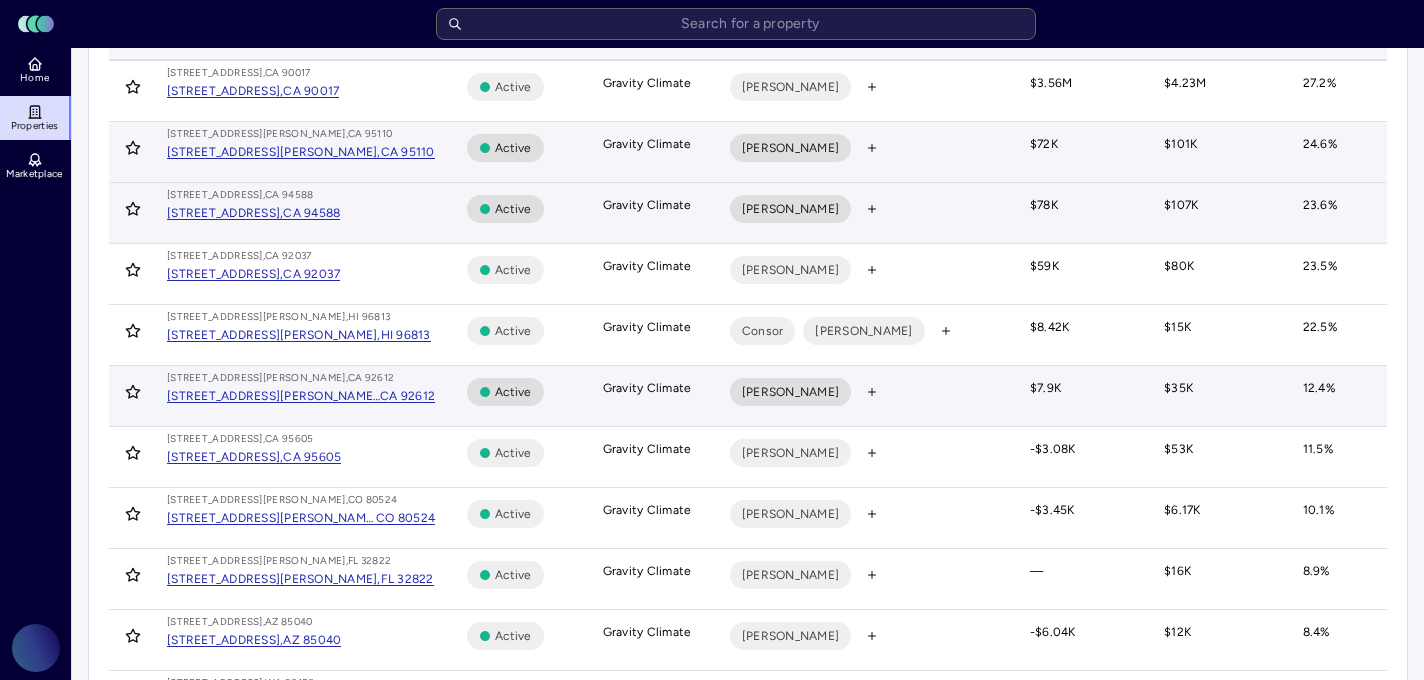 scroll, scrollTop: 87, scrollLeft: 0, axis: vertical 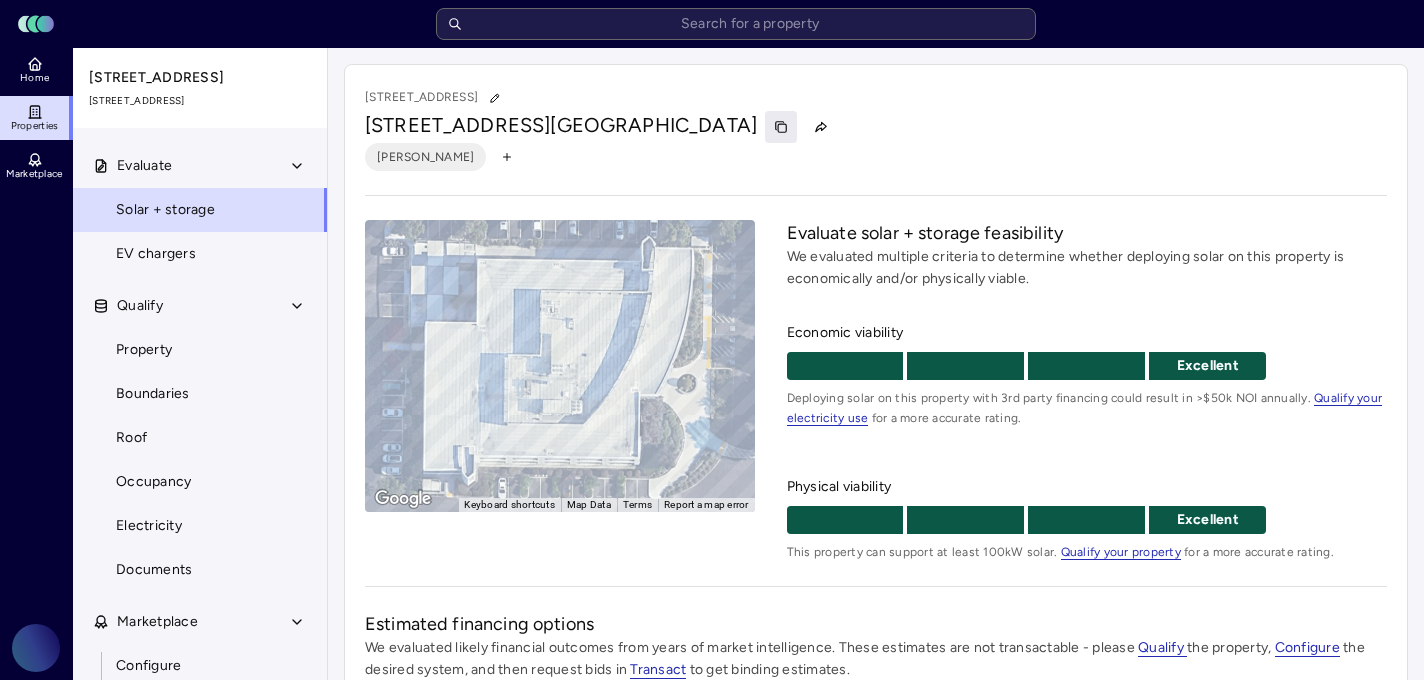 click 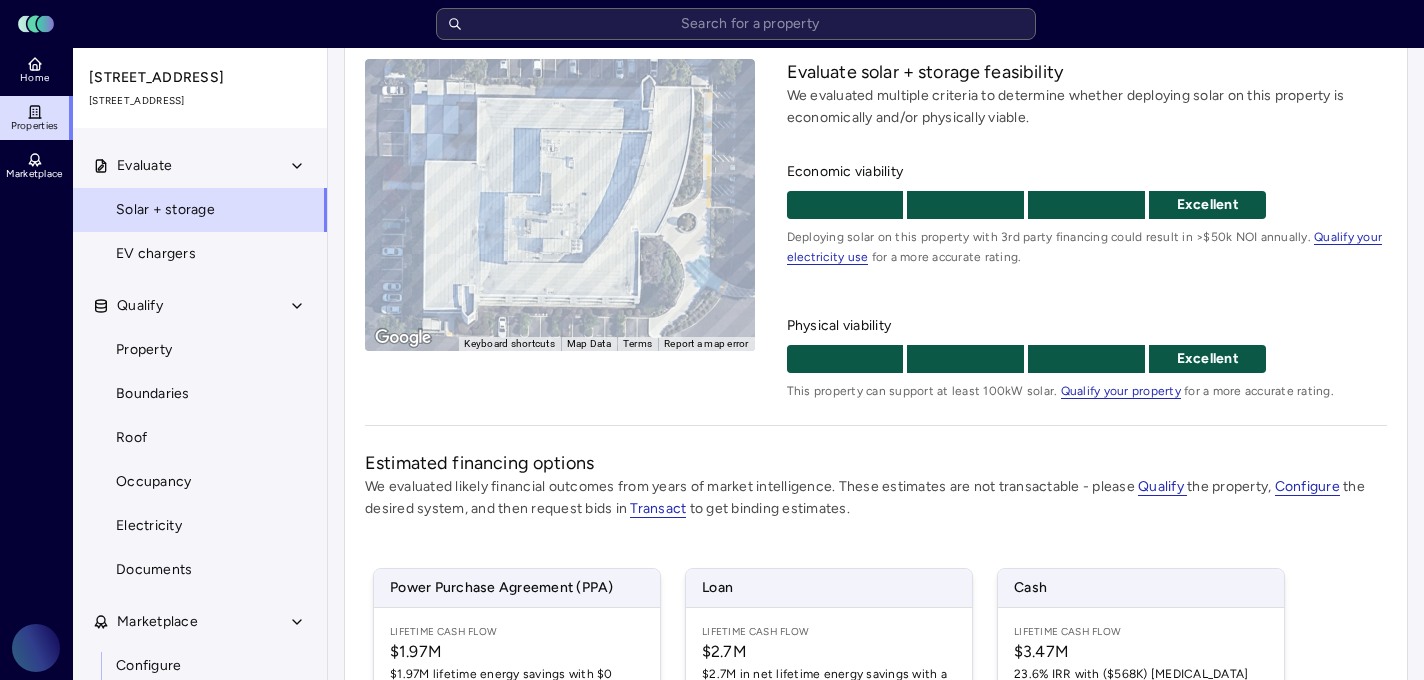 scroll, scrollTop: 322, scrollLeft: 0, axis: vertical 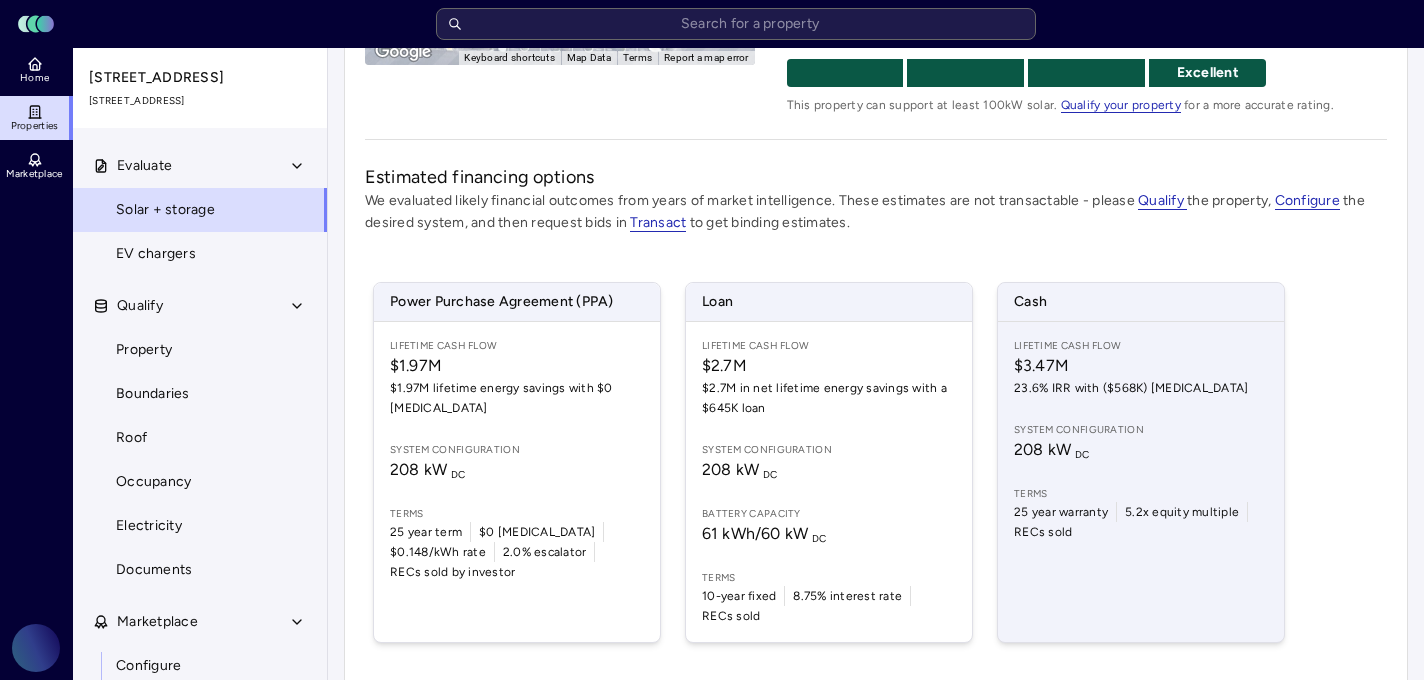 click on "Lifetime Cash Flow $3.47M 23.6% IRR with ($568K) [MEDICAL_DATA] System configuration 208 kW   DC Terms 25 year warranty 5.2x equity multiple RECs sold" at bounding box center [1141, 482] 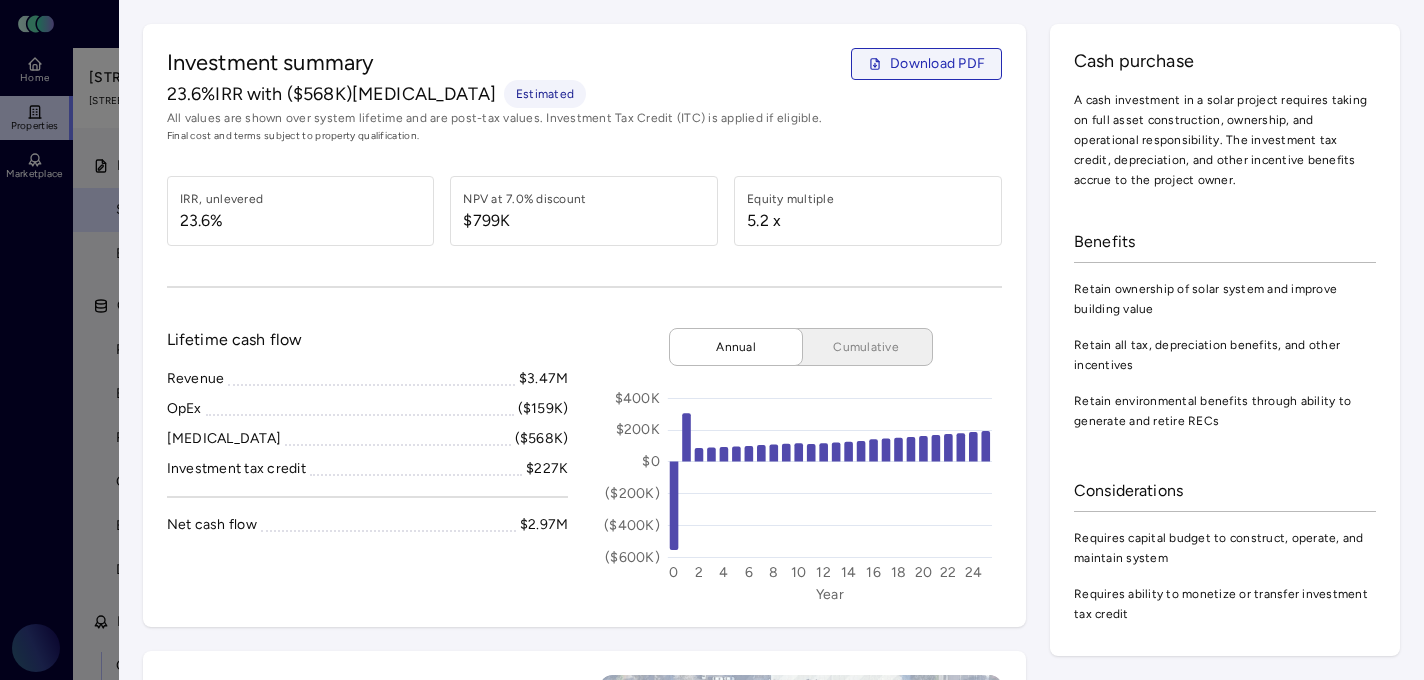 click on "Download PDF" at bounding box center [937, 64] 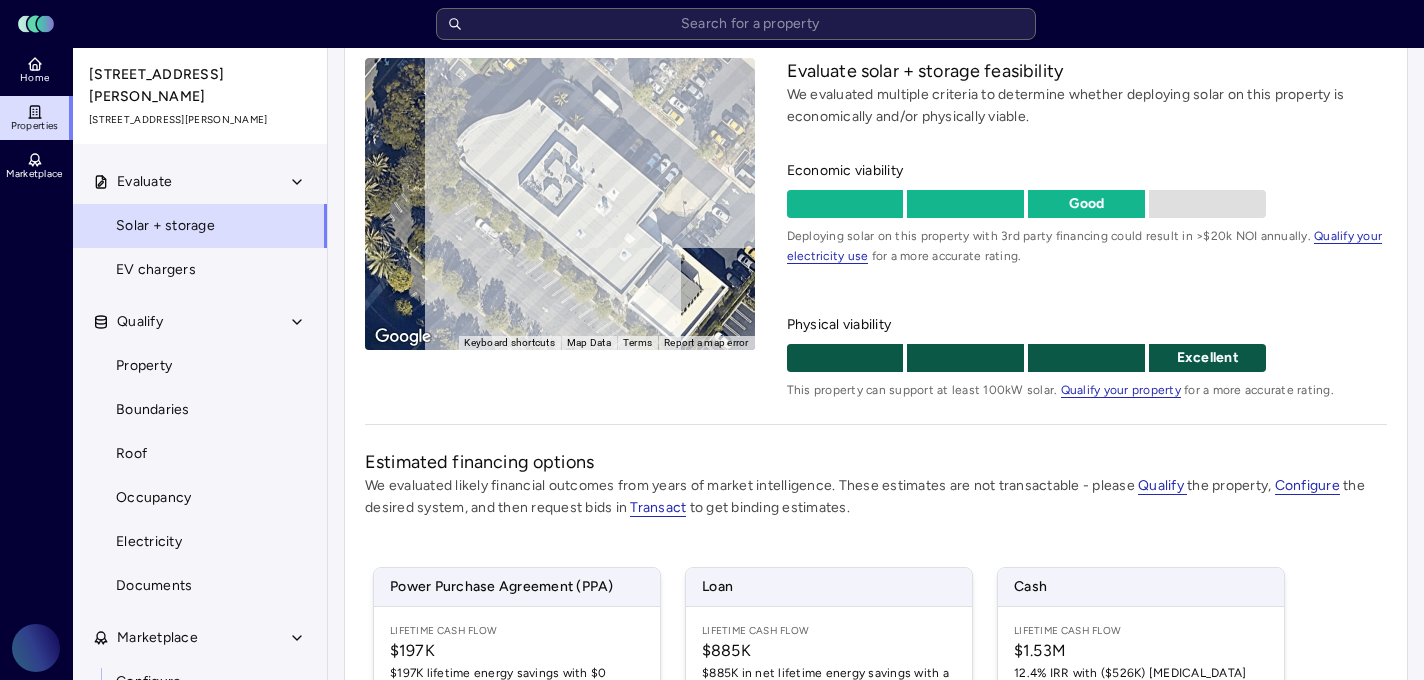 scroll, scrollTop: 0, scrollLeft: 0, axis: both 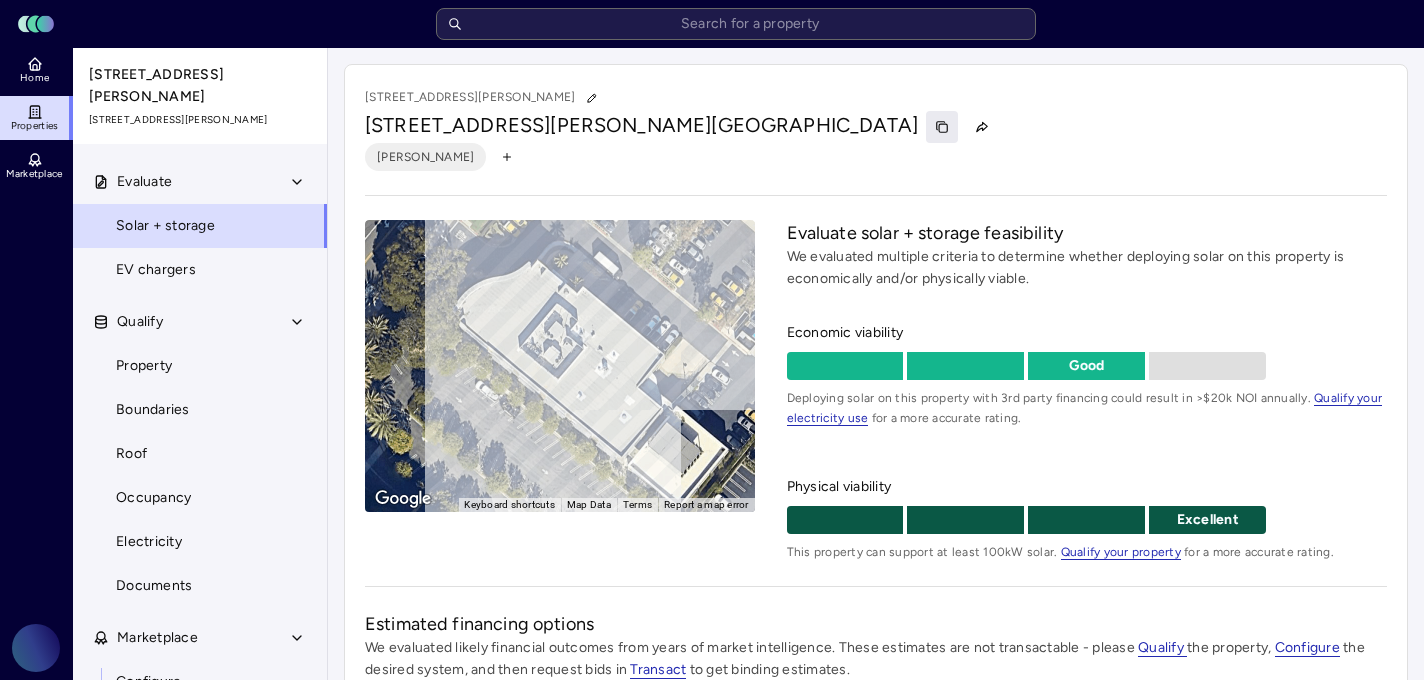 click 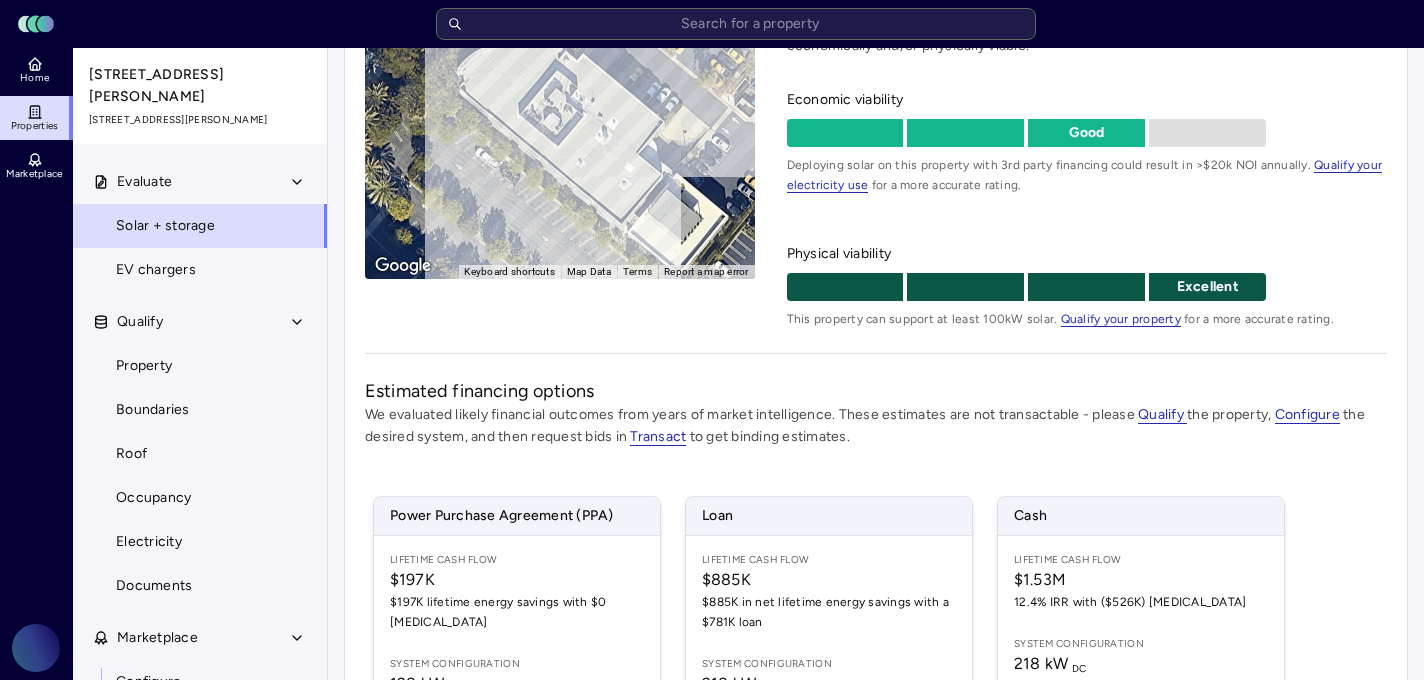 scroll, scrollTop: 316, scrollLeft: 0, axis: vertical 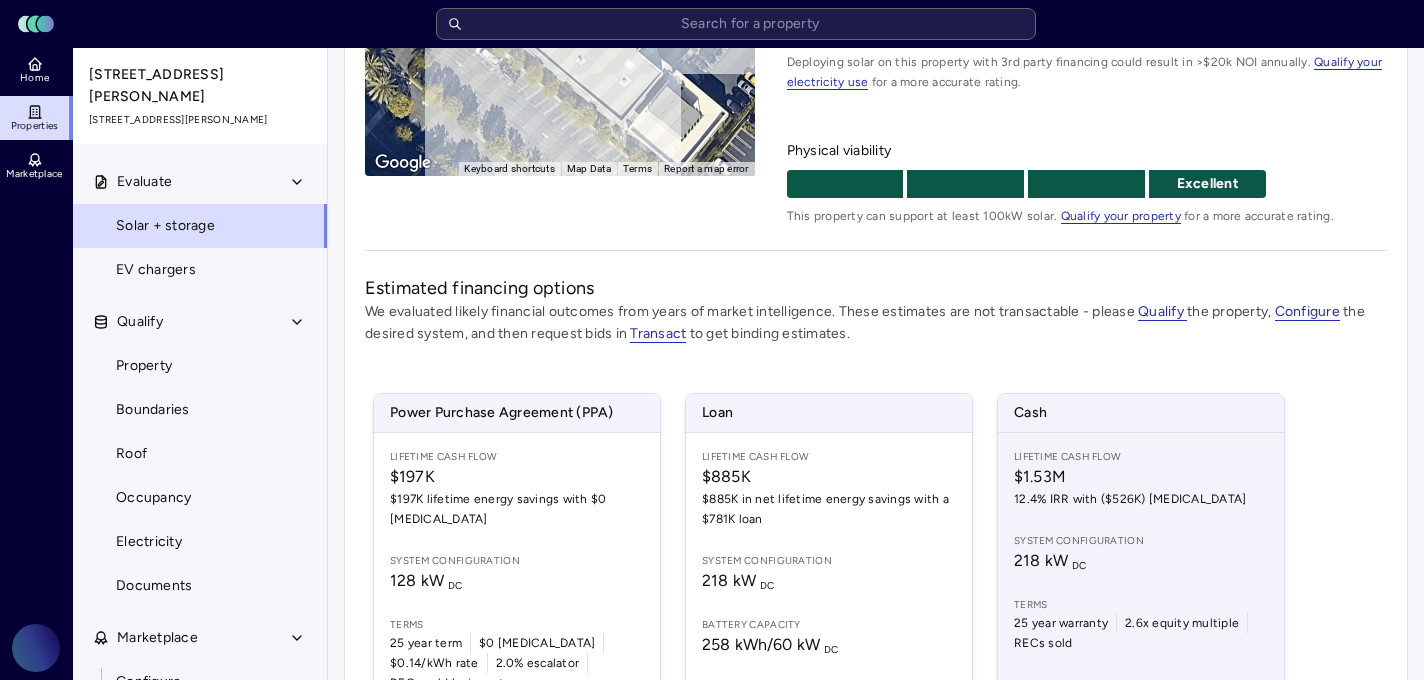 click on "12.4% IRR with ($526K) CapEx" at bounding box center [1141, 499] 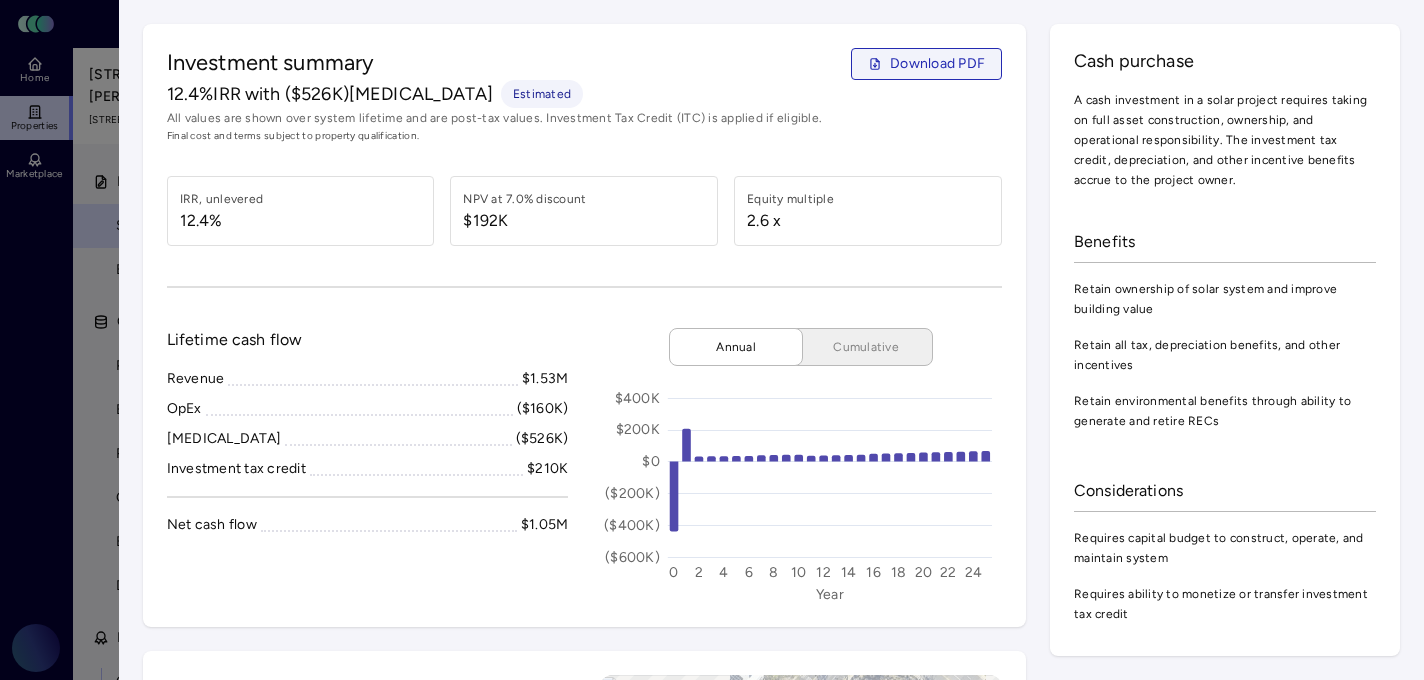 click on "Download PDF" at bounding box center (926, 64) 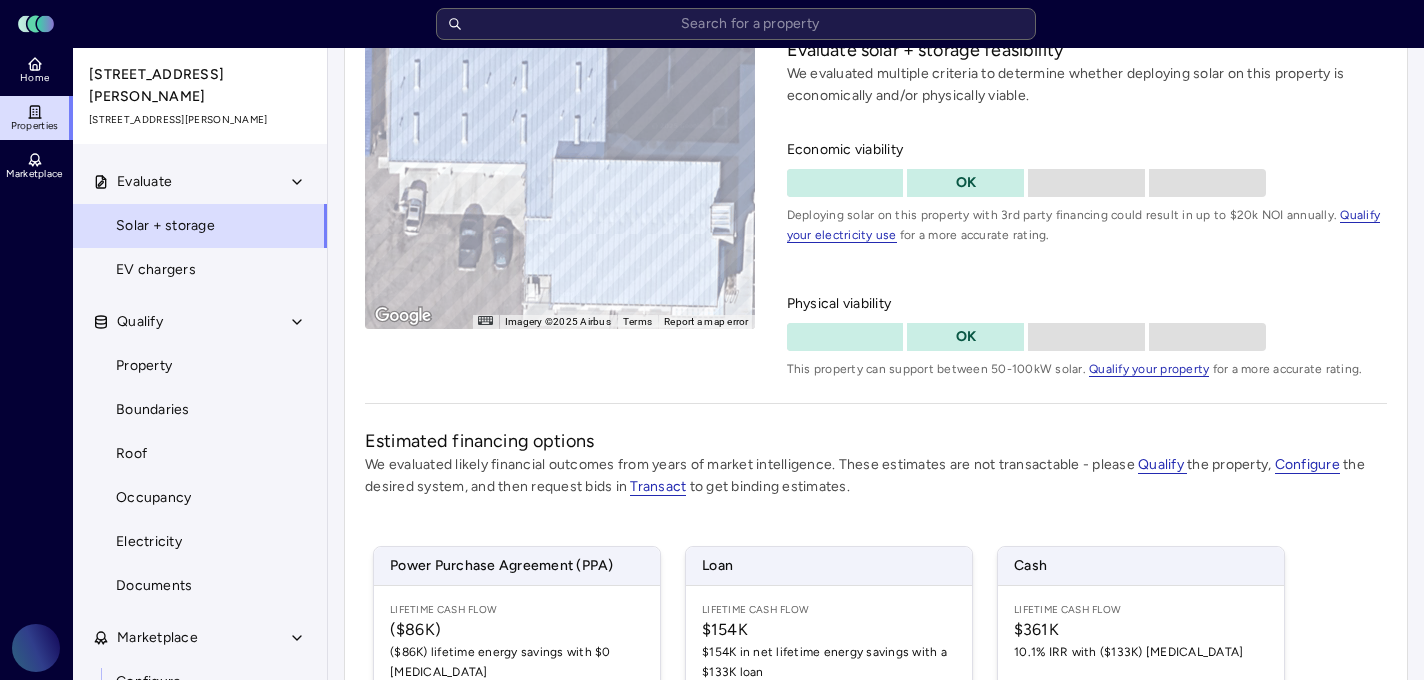 scroll, scrollTop: 0, scrollLeft: 0, axis: both 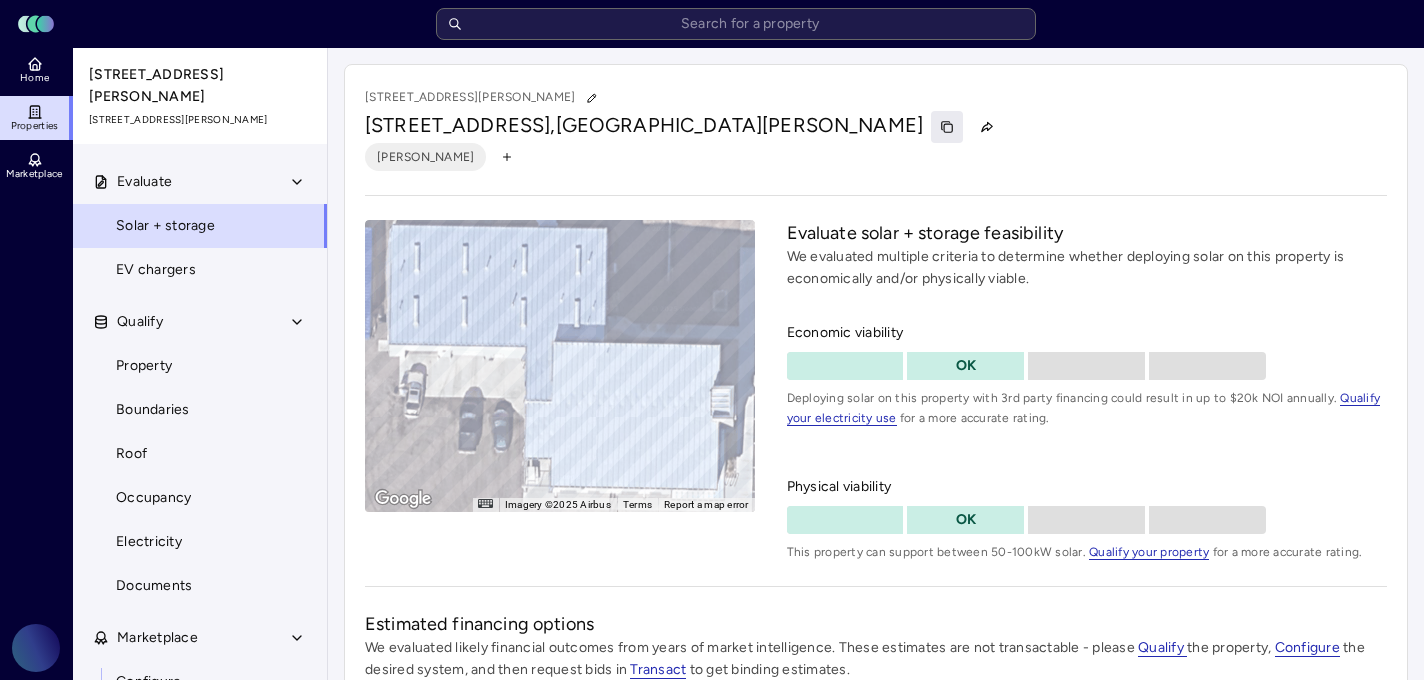 click 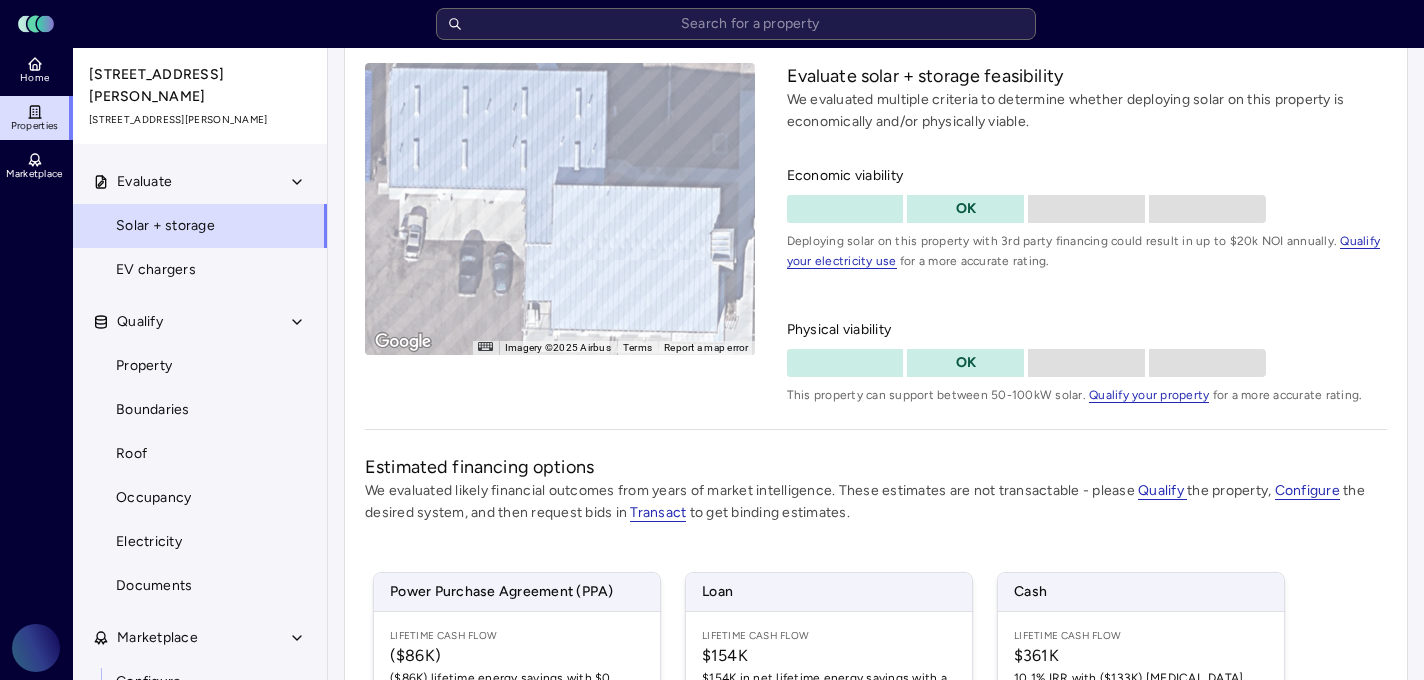 scroll, scrollTop: 147, scrollLeft: 0, axis: vertical 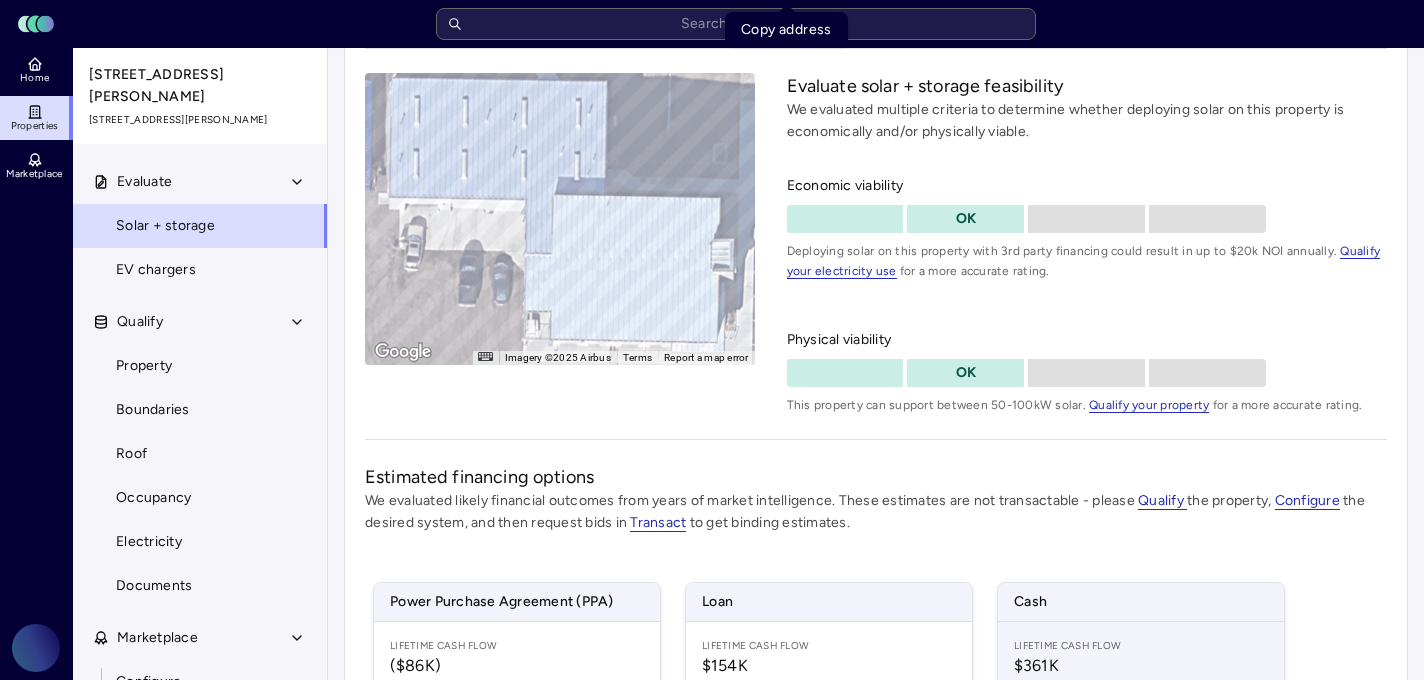click on "Lifetime Cash Flow $361K 10.1% IRR with ($133K) CapEx System configuration 56 kW   DC Terms 25 year warranty 2.3x equity multiple RECs sold" at bounding box center [1141, 760] 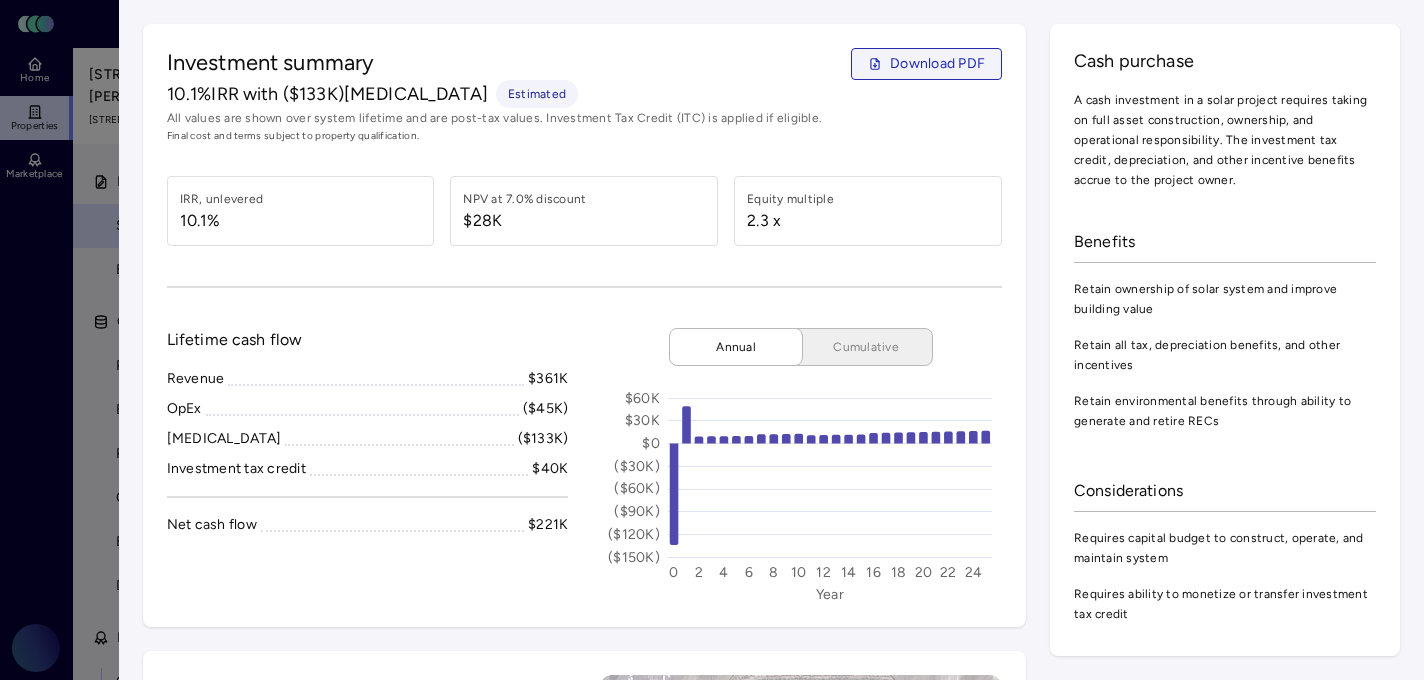 click on "Download PDF" at bounding box center [937, 64] 